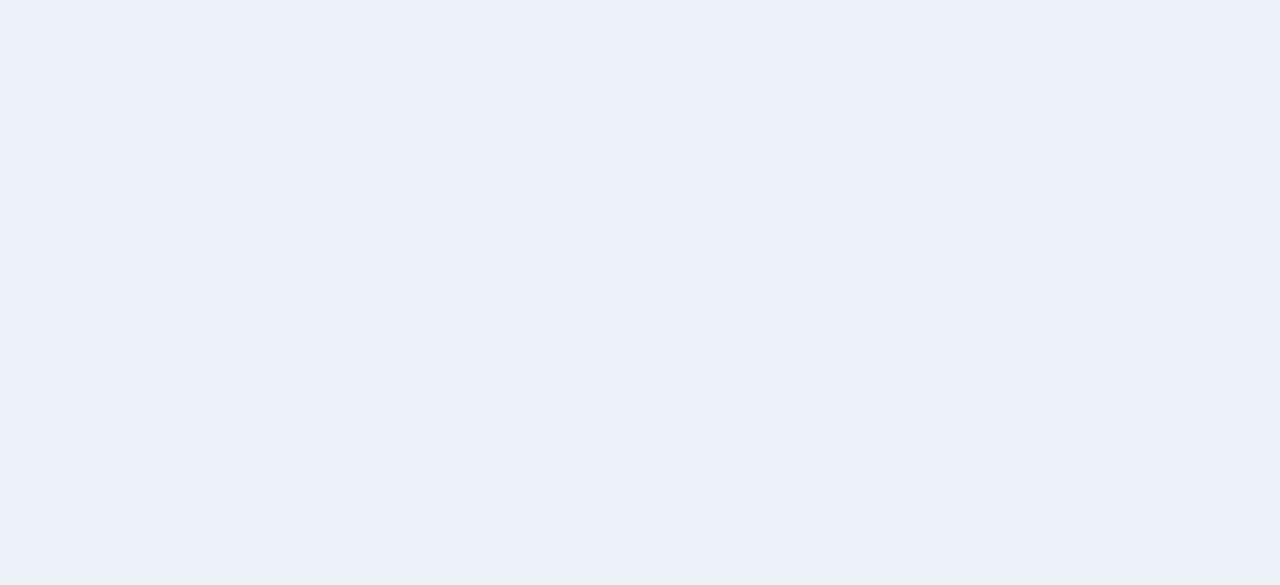 scroll, scrollTop: 0, scrollLeft: 0, axis: both 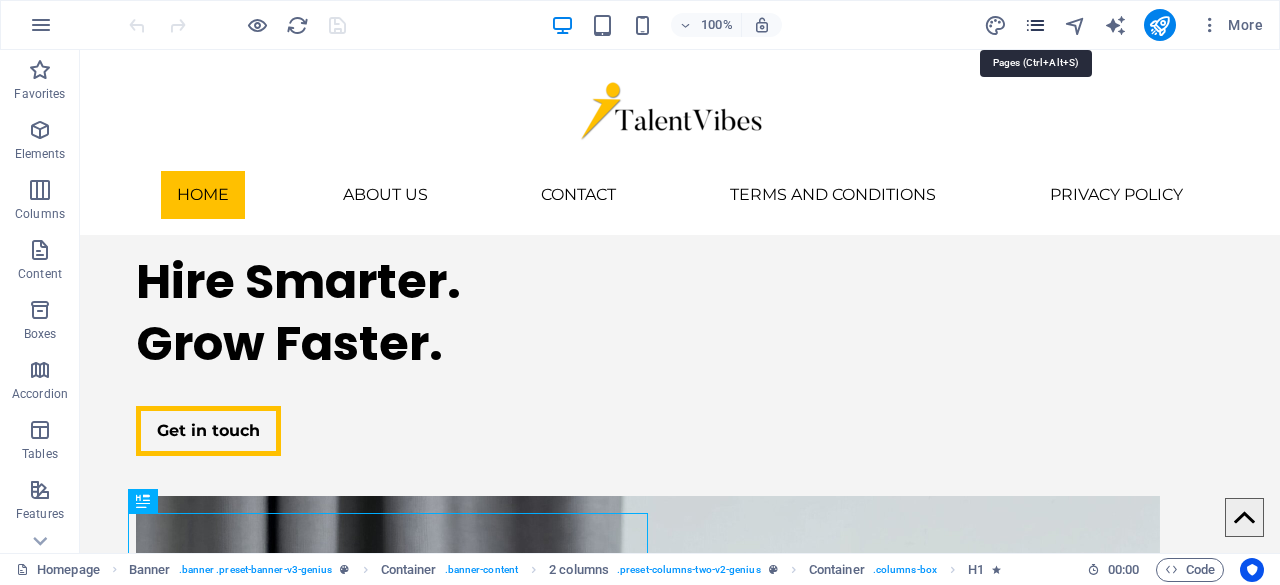 click at bounding box center (1035, 25) 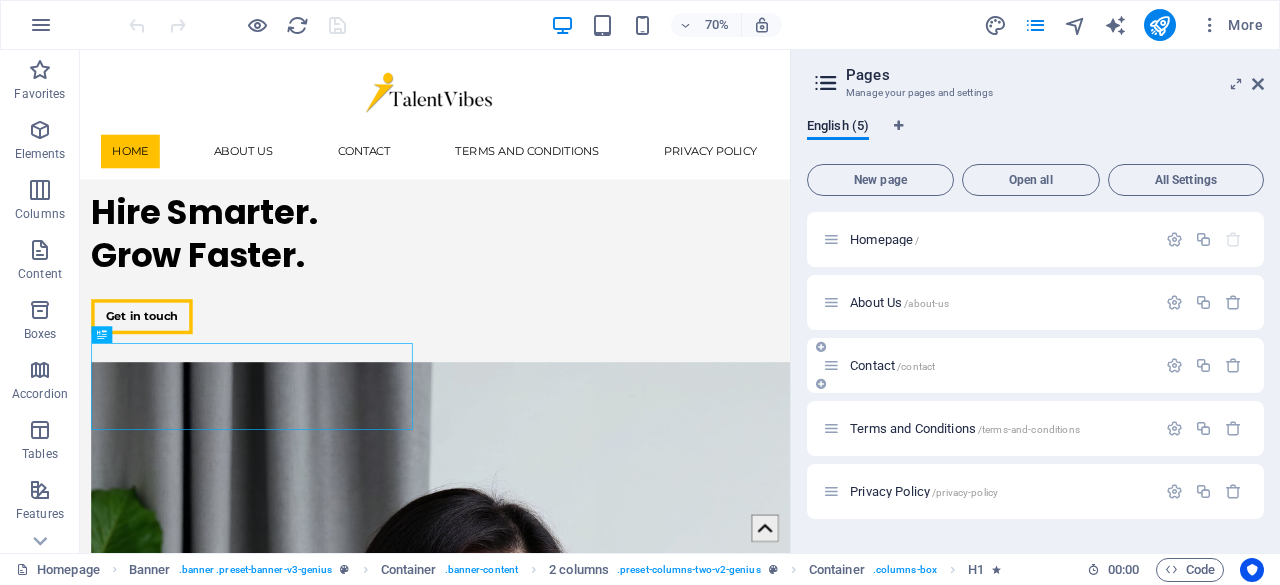 click on "Contact /contact" at bounding box center [989, 365] 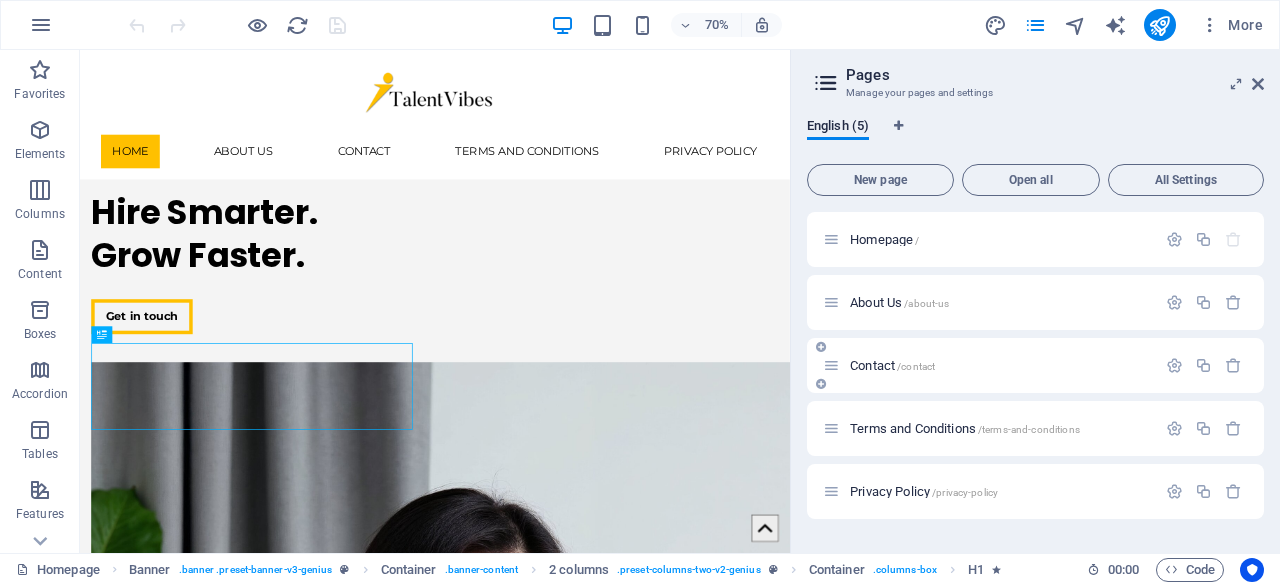 click on "Contact /contact" at bounding box center [892, 365] 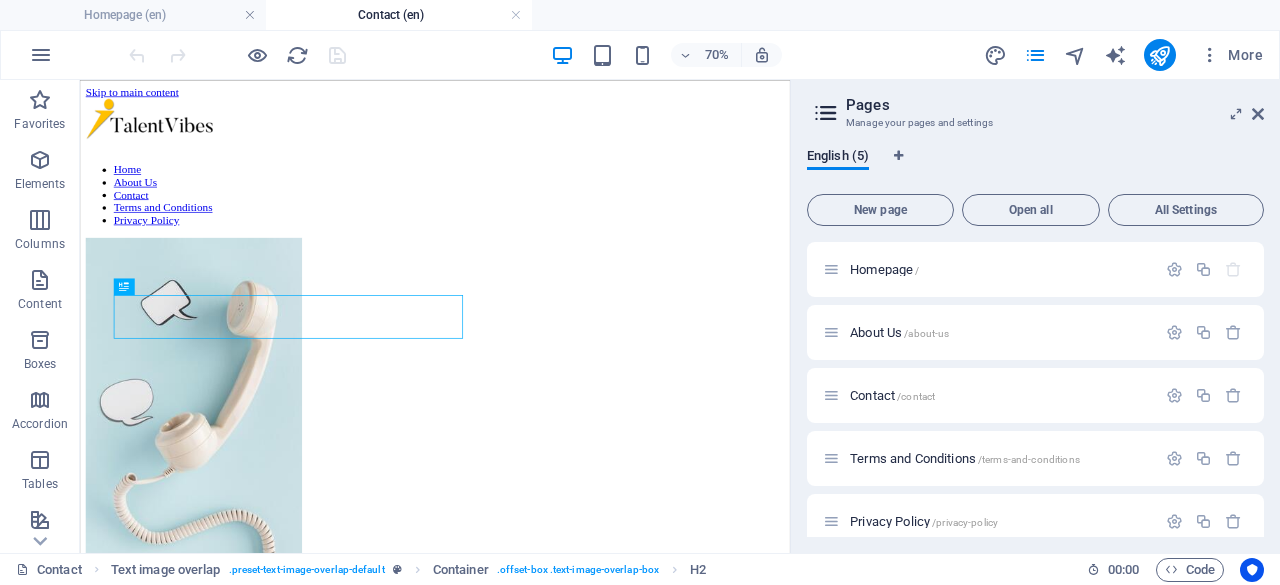 scroll, scrollTop: 765, scrollLeft: 0, axis: vertical 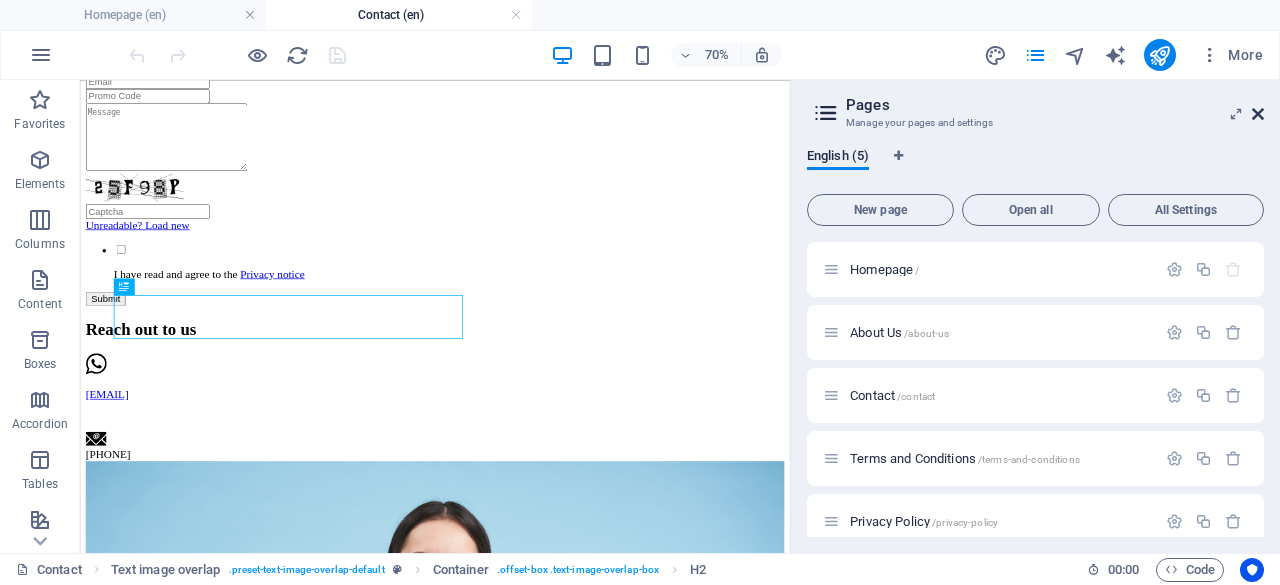 click at bounding box center [1258, 114] 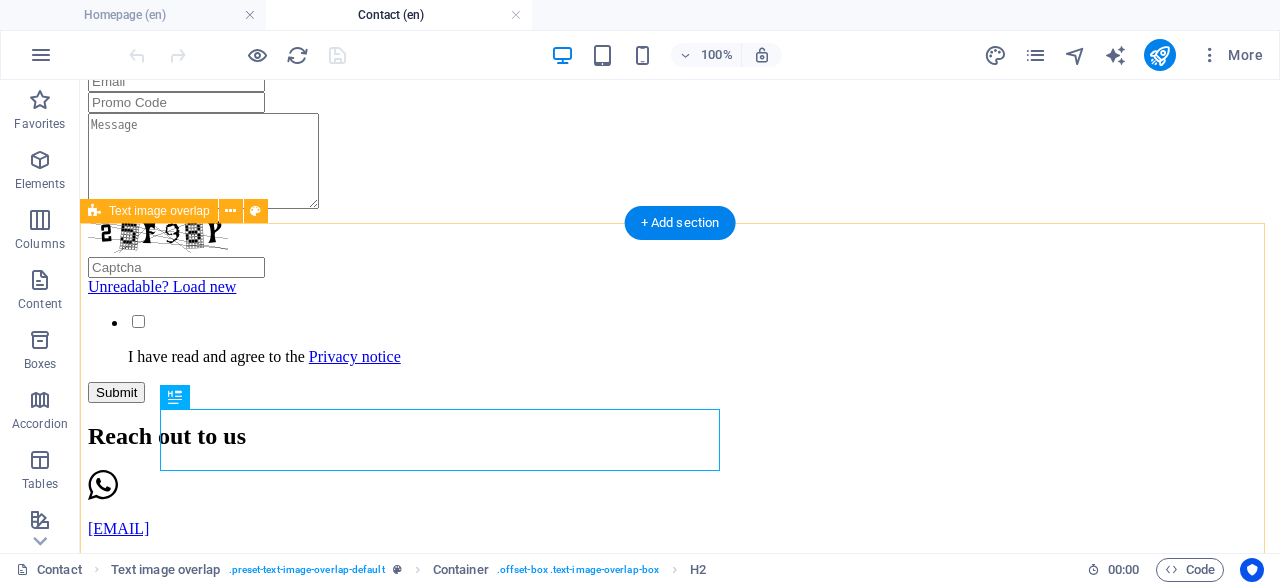 scroll, scrollTop: 565, scrollLeft: 0, axis: vertical 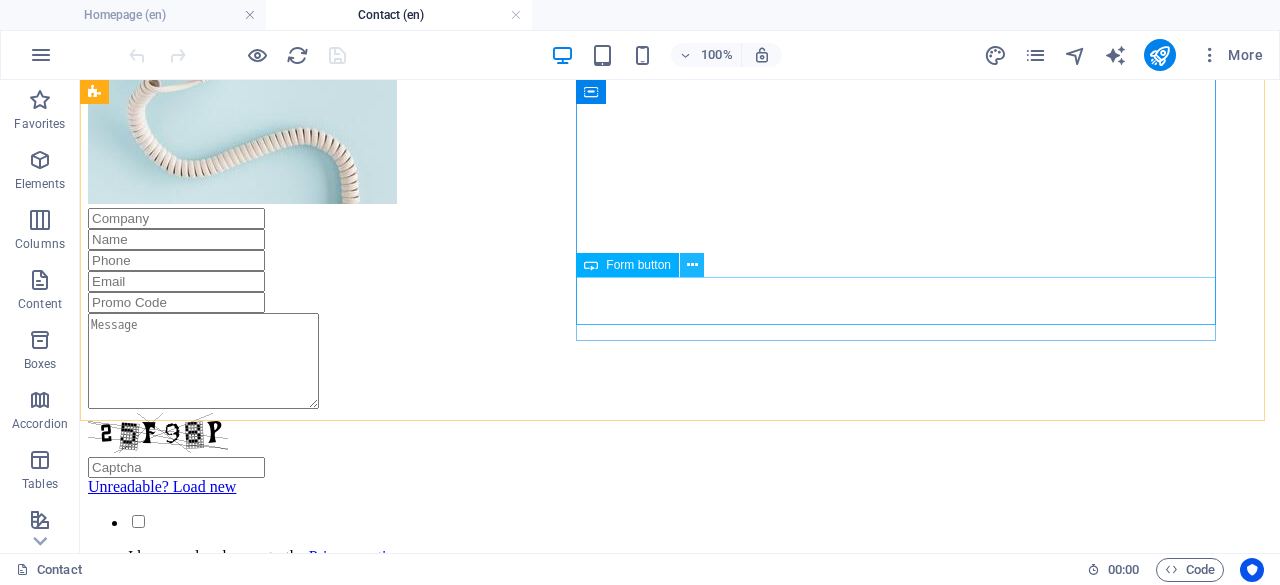 click at bounding box center (692, 265) 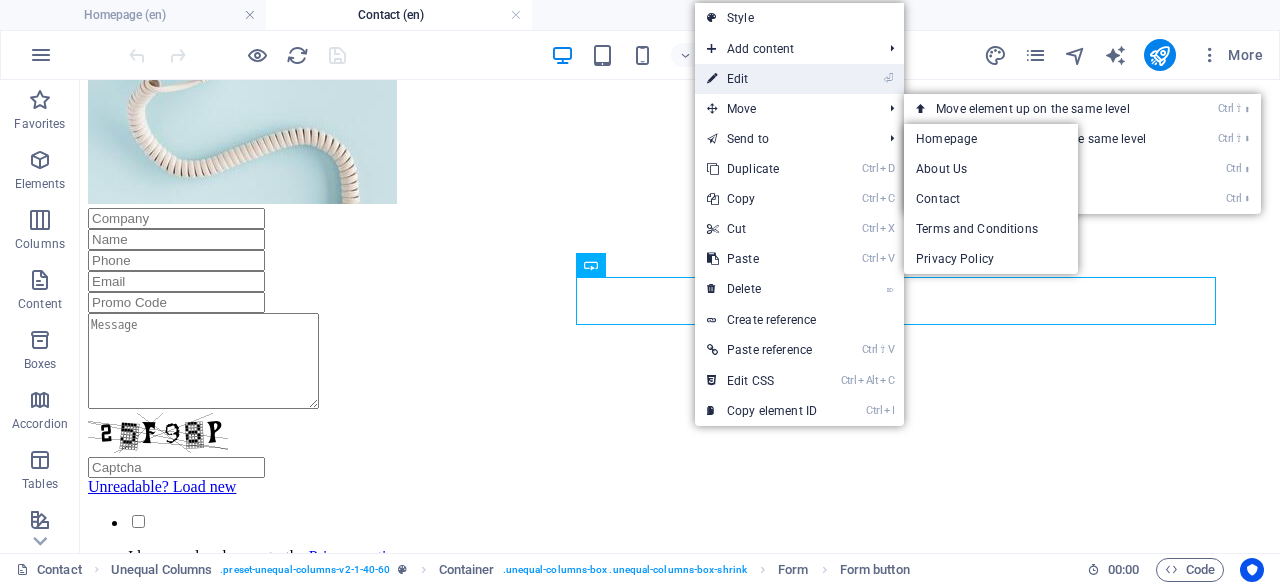 click on "⏎  Edit" at bounding box center (762, 79) 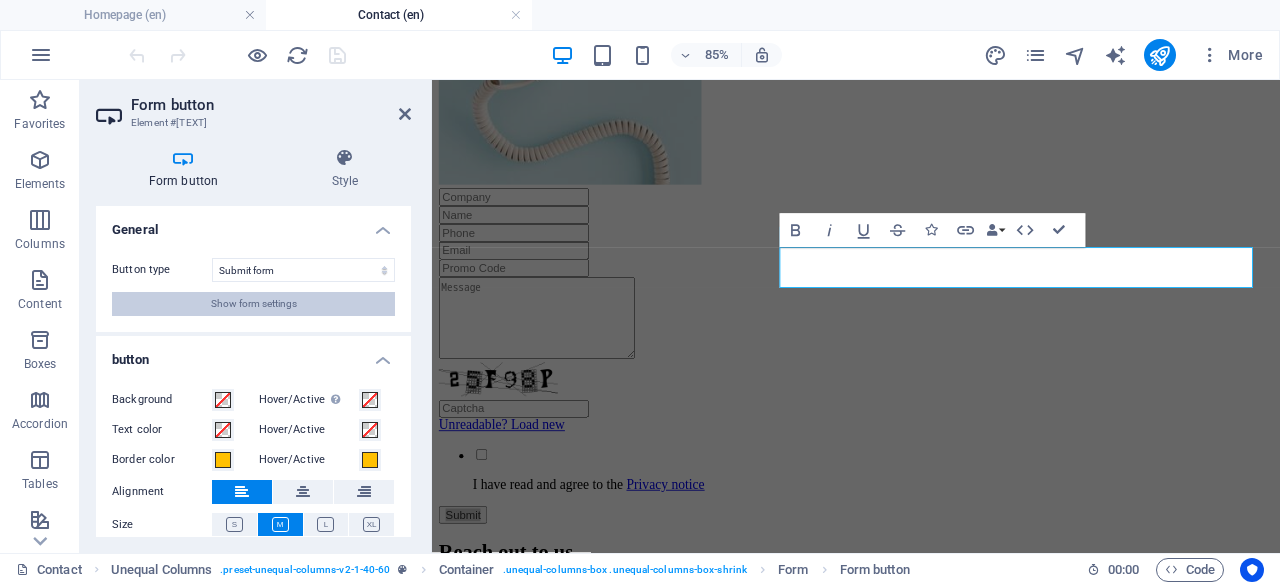 click on "Show form settings" at bounding box center (254, 304) 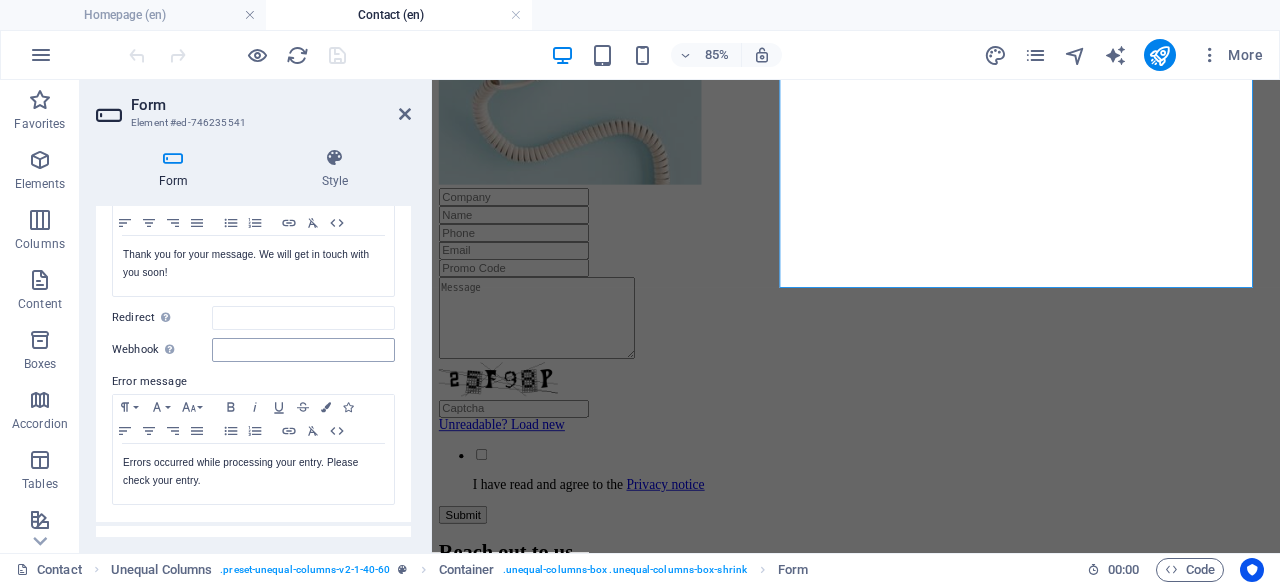 scroll, scrollTop: 200, scrollLeft: 0, axis: vertical 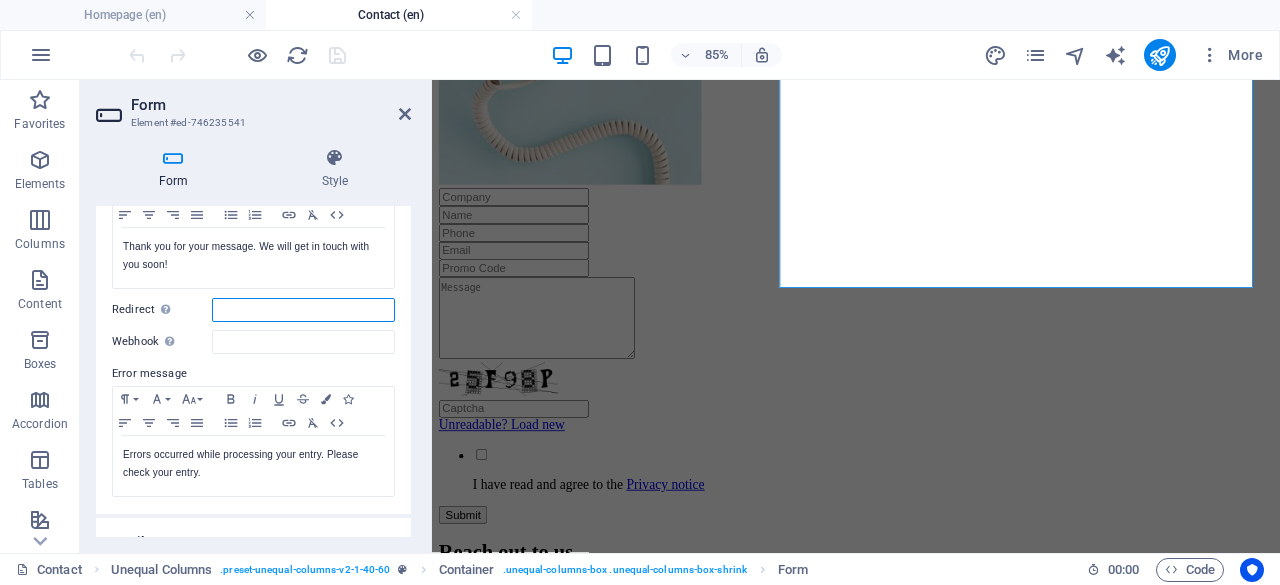click on "Redirect Define a redirect target upon successful form submission; for example, a success page." at bounding box center (303, 310) 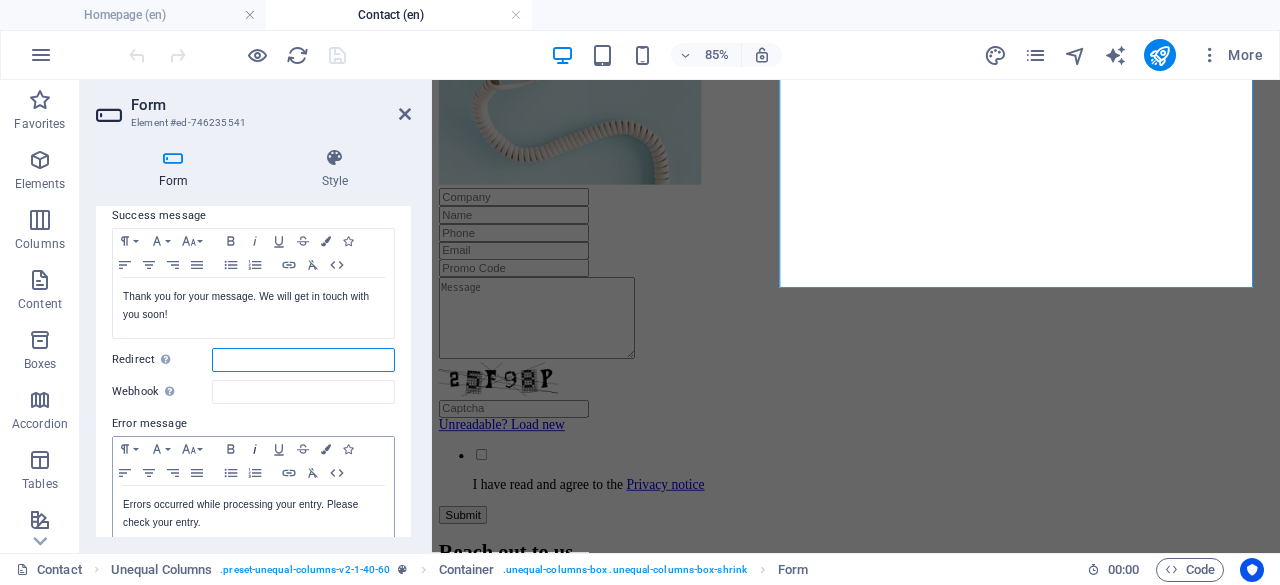 scroll, scrollTop: 0, scrollLeft: 0, axis: both 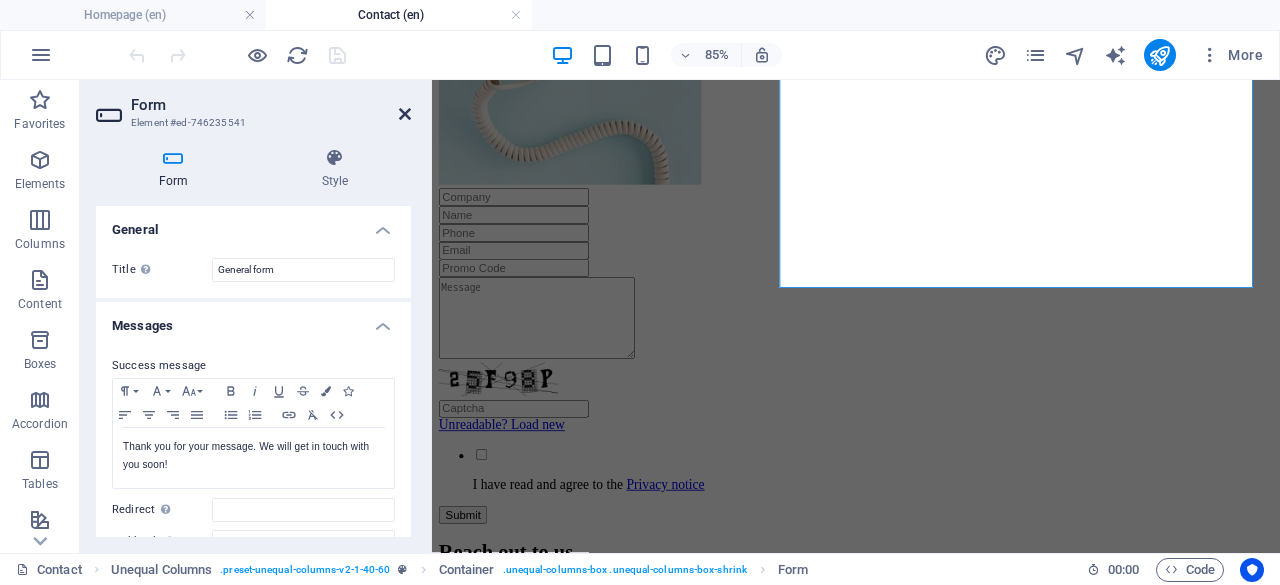 click at bounding box center [405, 114] 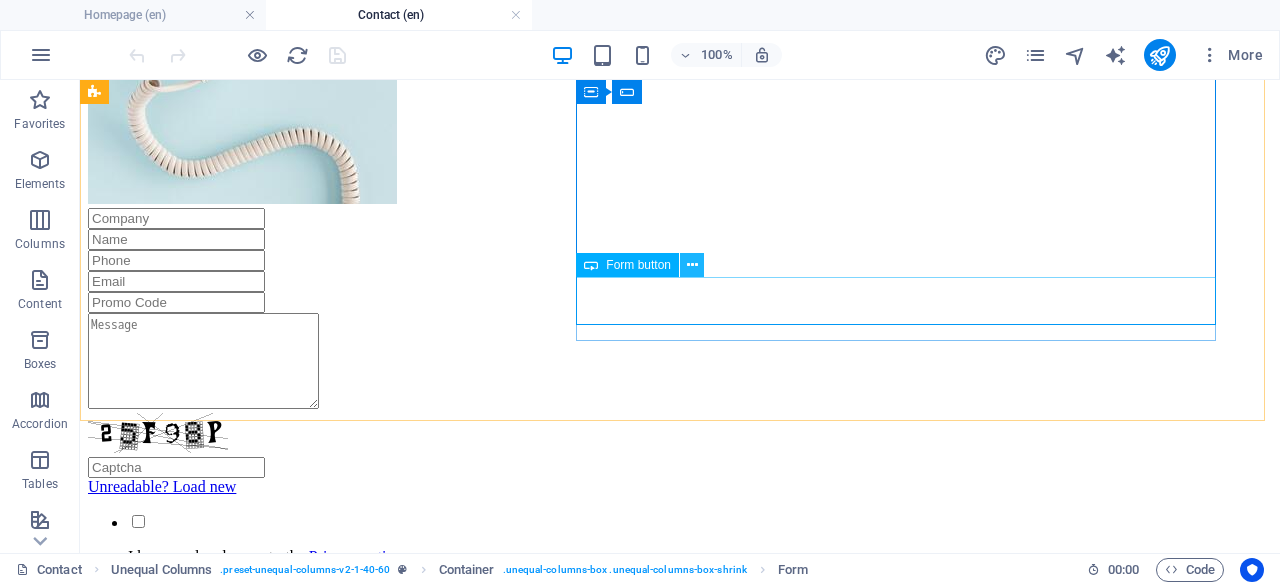 click at bounding box center (692, 265) 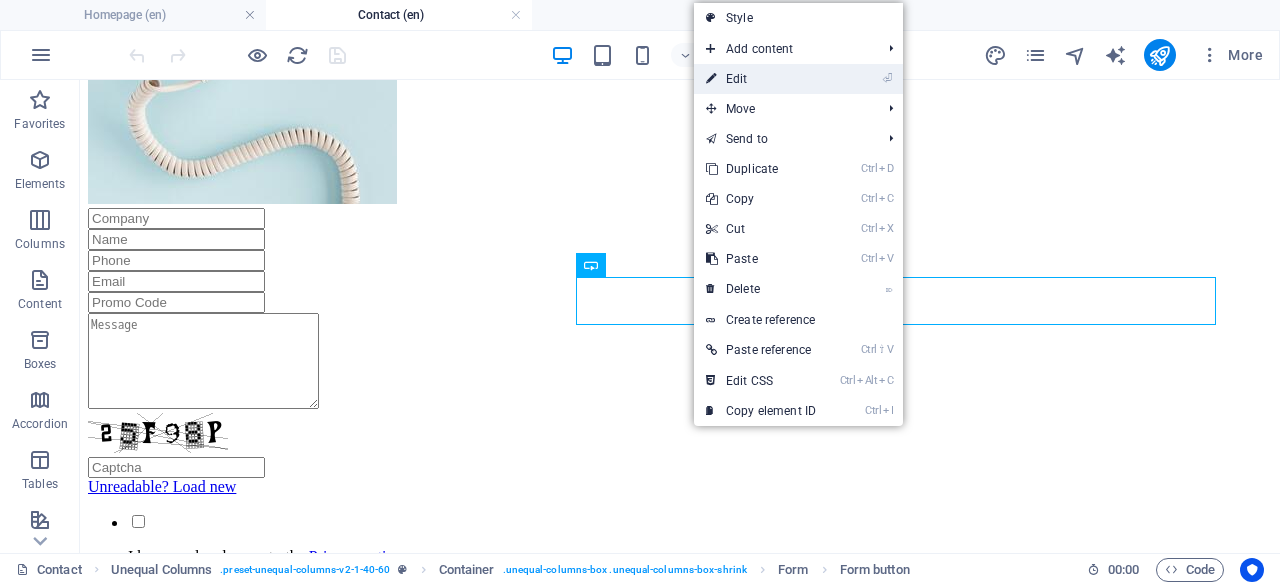 click on "⏎  Edit" at bounding box center (761, 79) 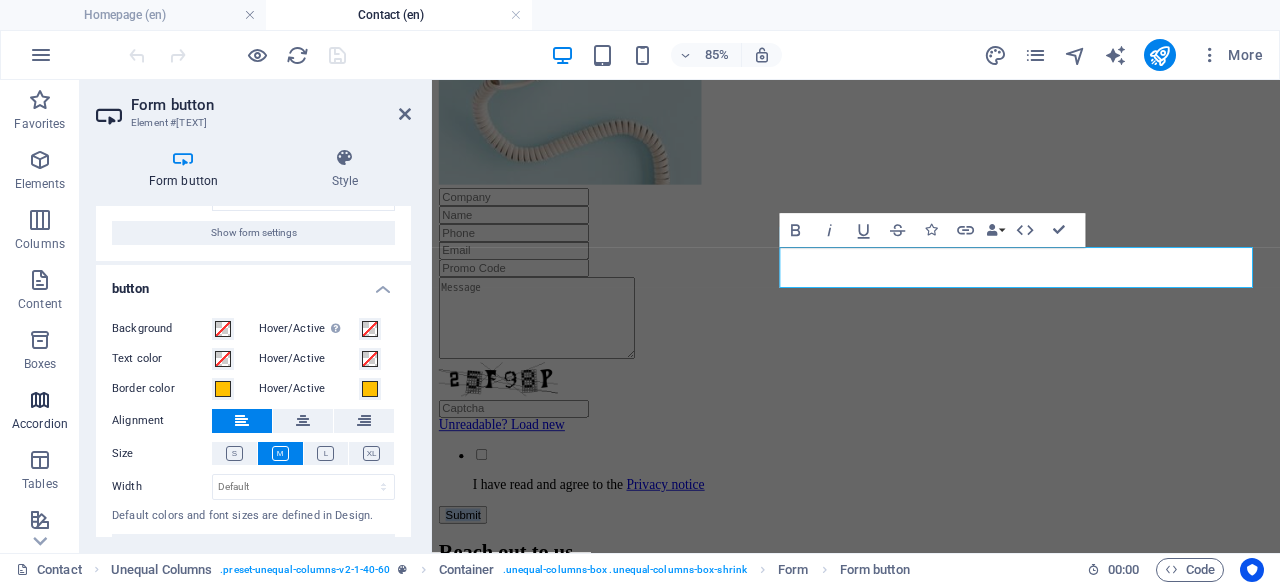 scroll, scrollTop: 100, scrollLeft: 0, axis: vertical 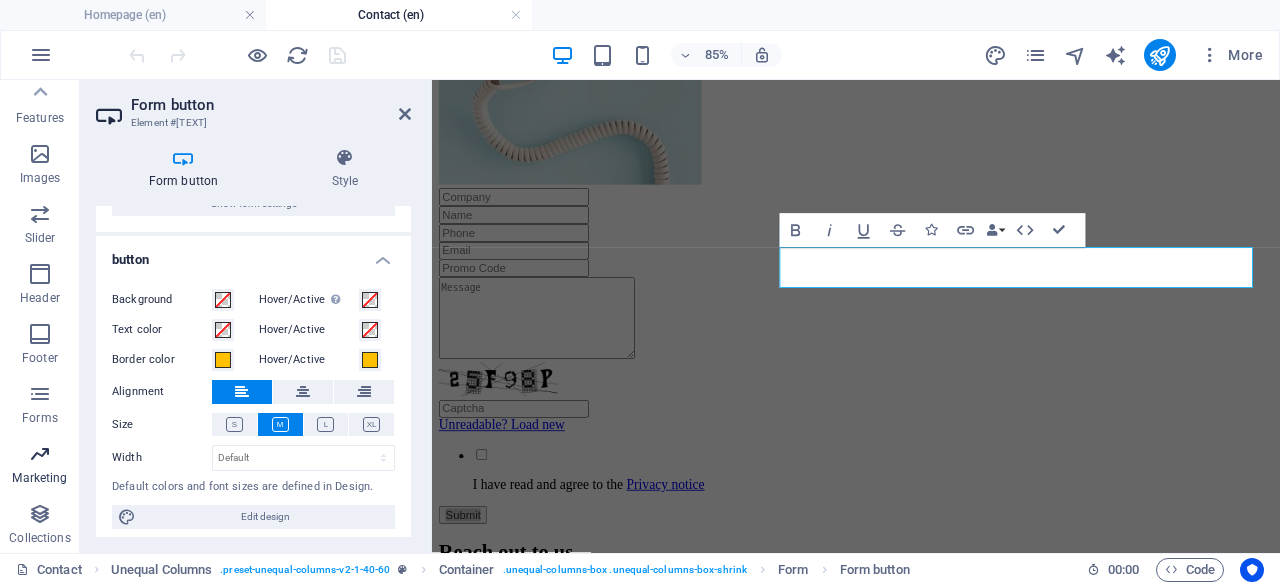 click at bounding box center [40, 454] 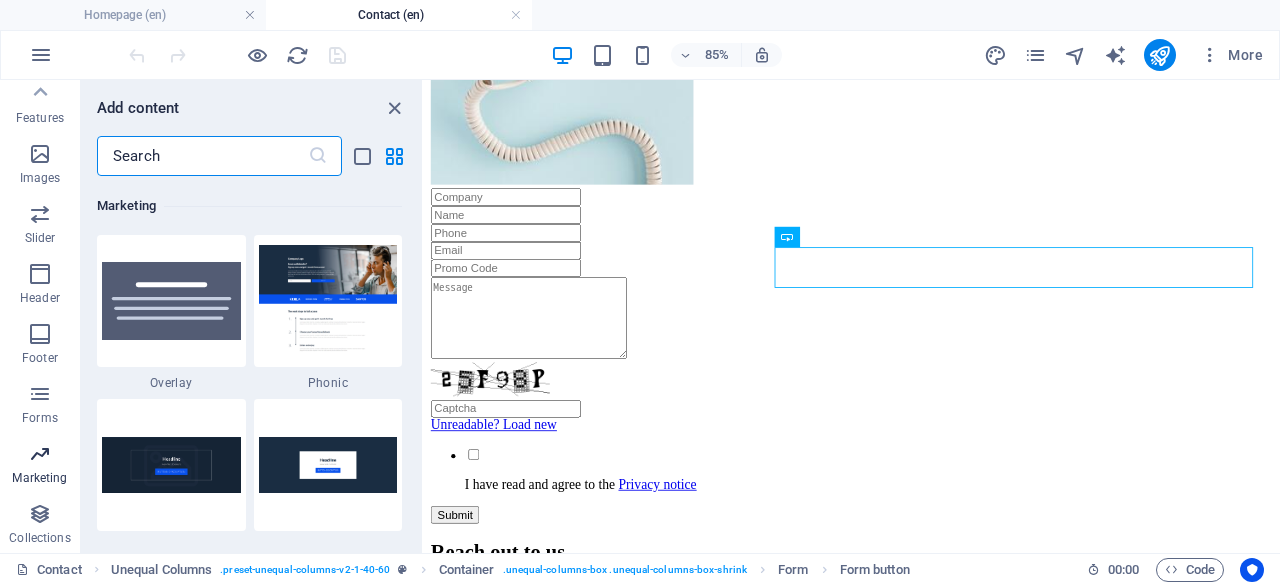 scroll, scrollTop: 16453, scrollLeft: 0, axis: vertical 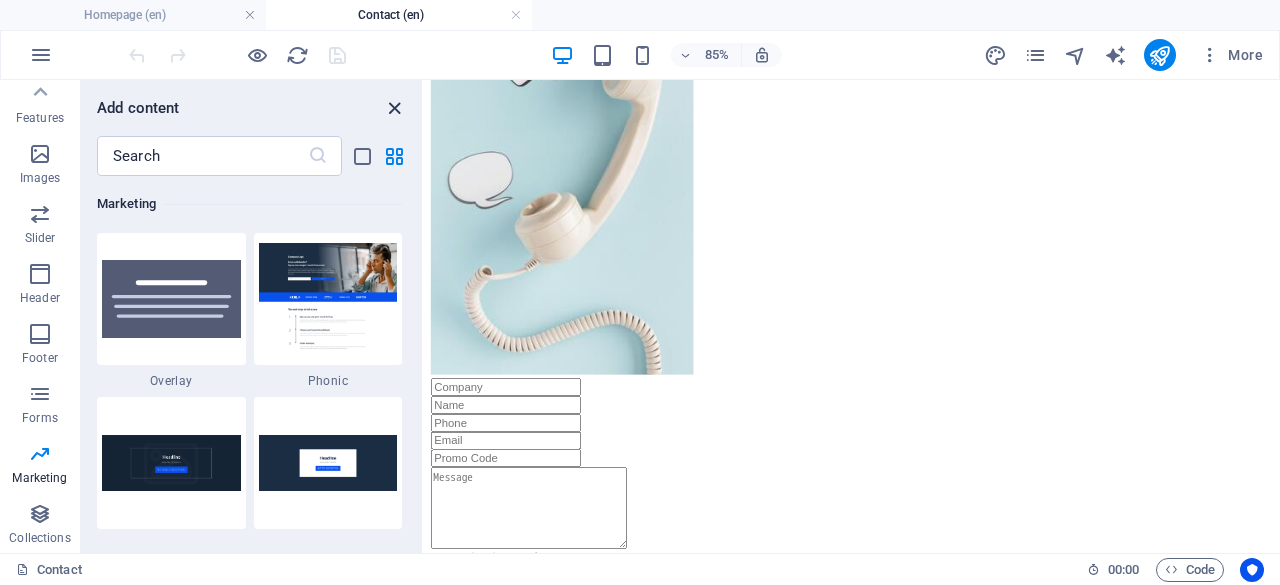 click at bounding box center [394, 108] 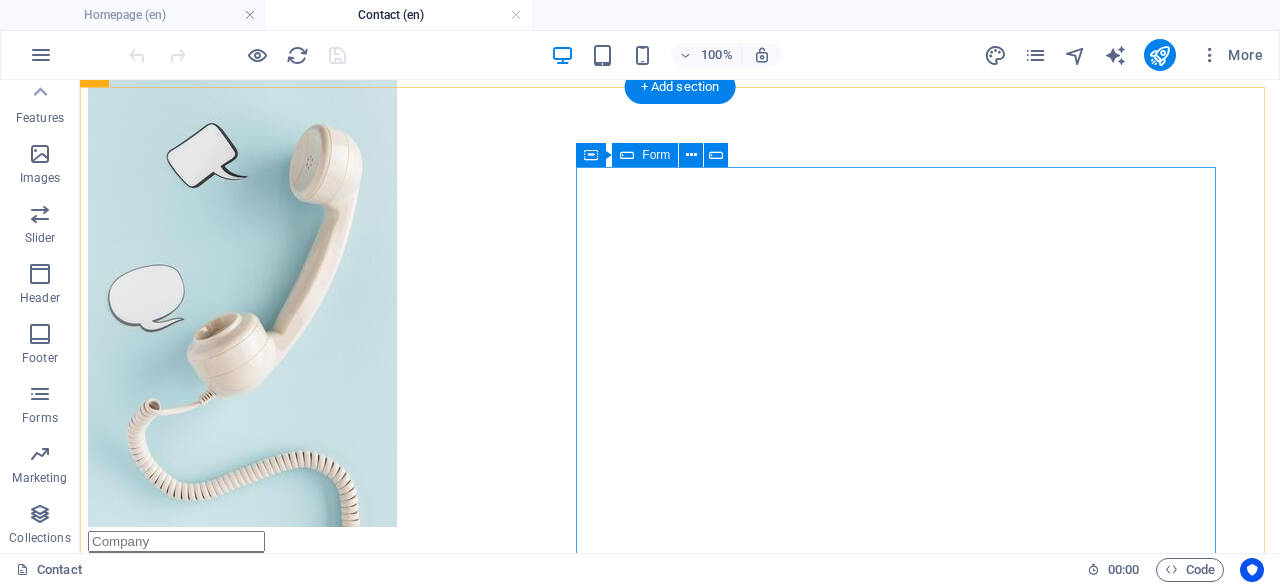 scroll, scrollTop: 42, scrollLeft: 0, axis: vertical 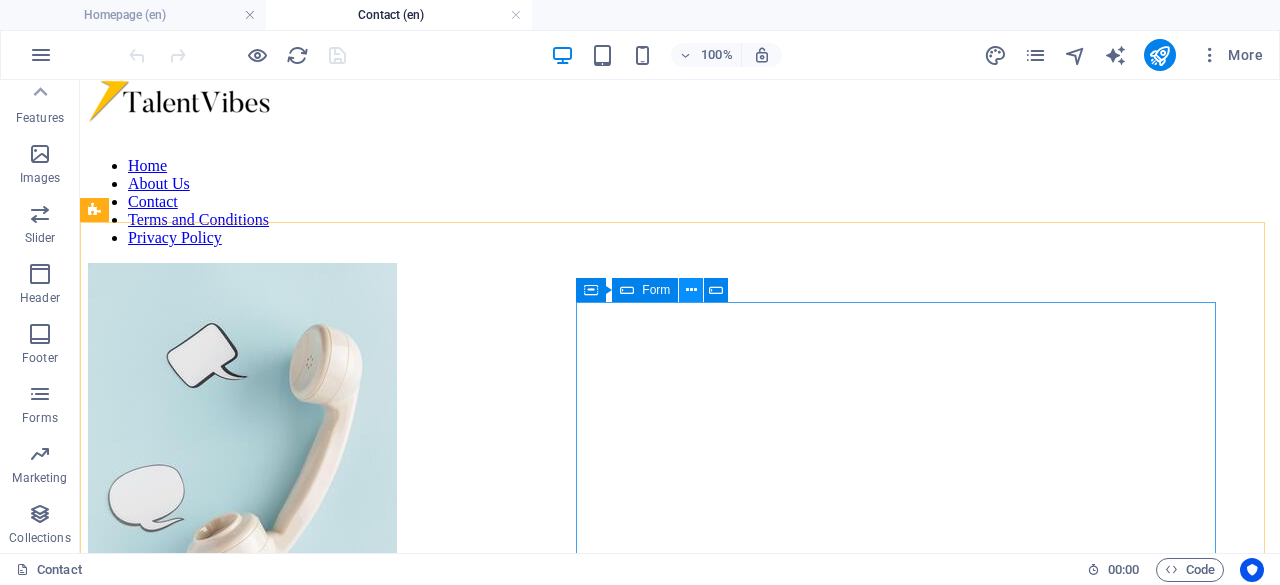 click at bounding box center (691, 290) 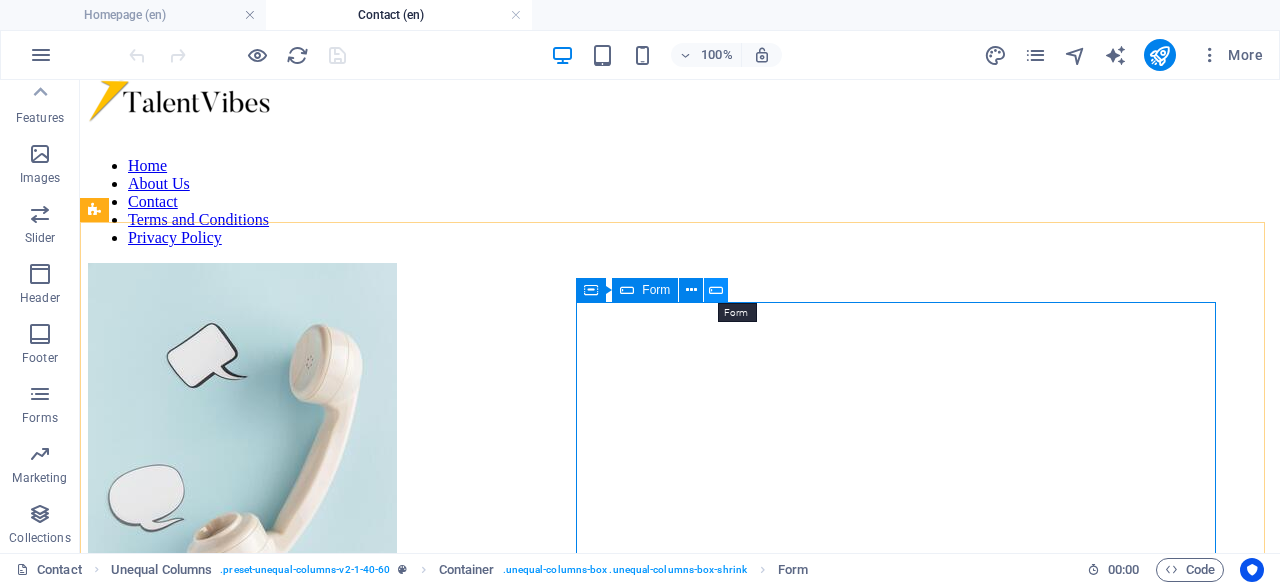 click at bounding box center [716, 290] 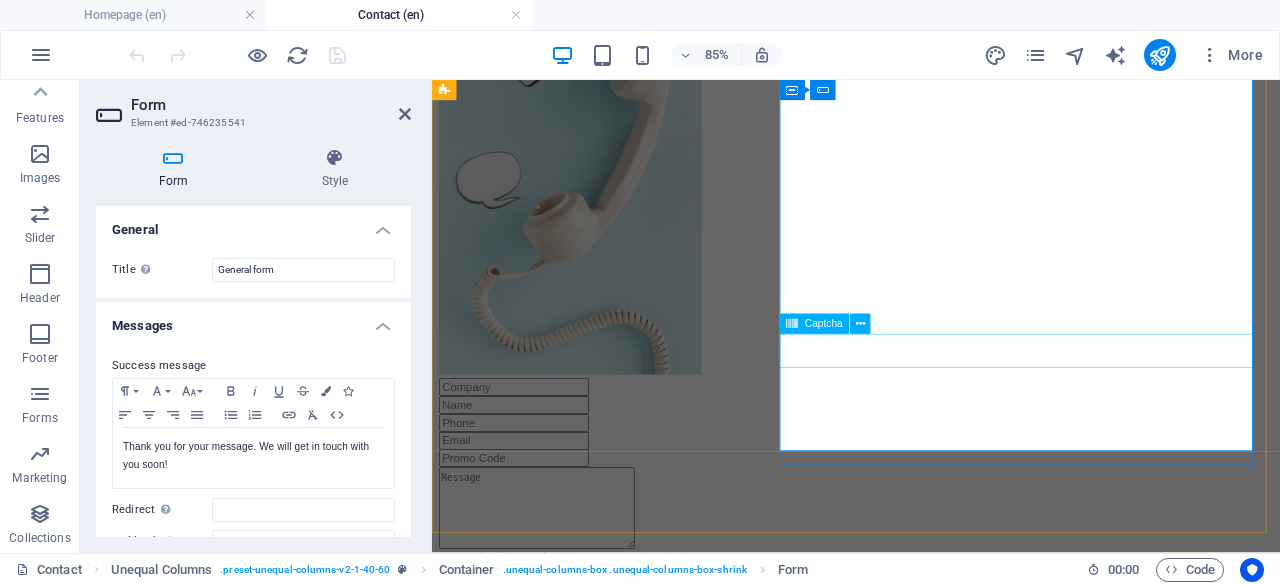 scroll, scrollTop: 442, scrollLeft: 0, axis: vertical 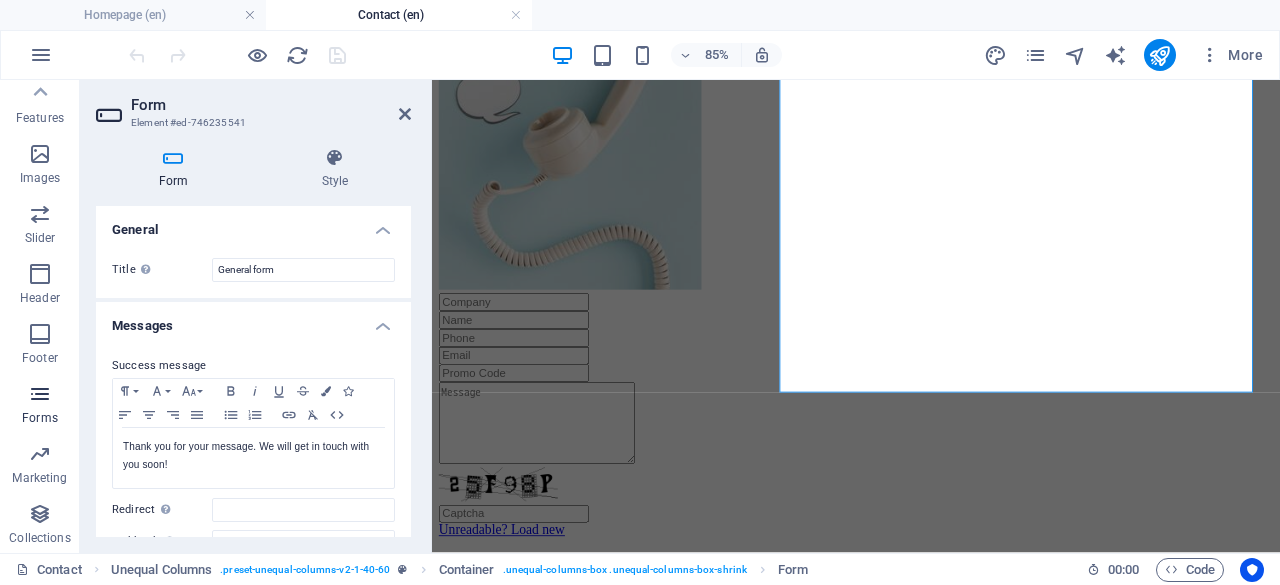 click on "Forms" at bounding box center (40, 406) 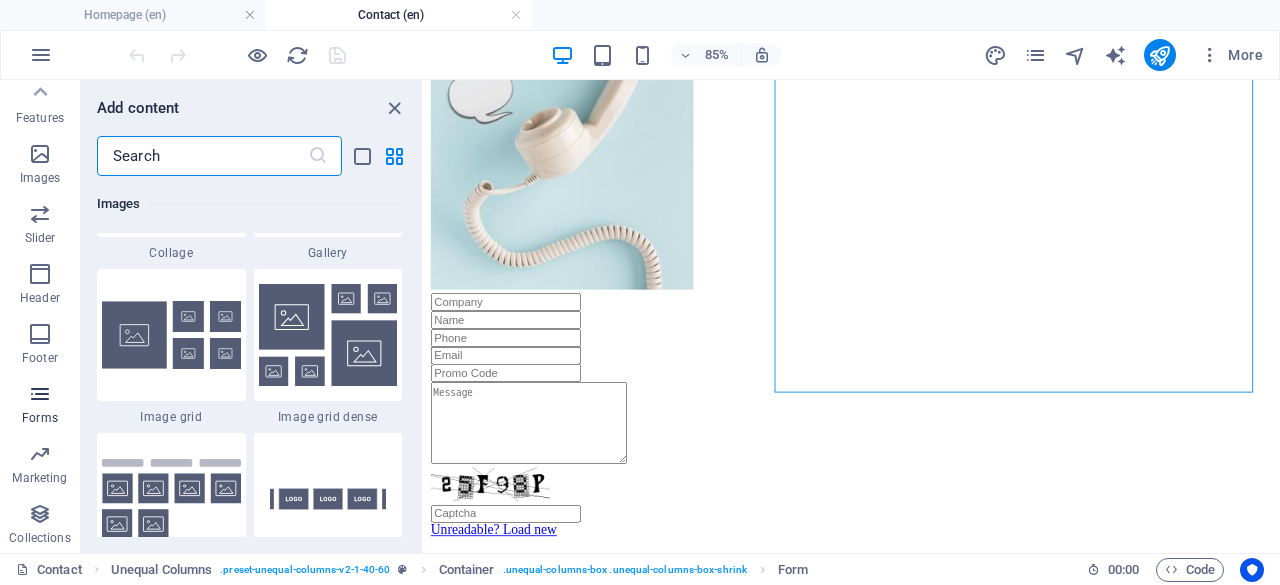 scroll, scrollTop: 14764, scrollLeft: 0, axis: vertical 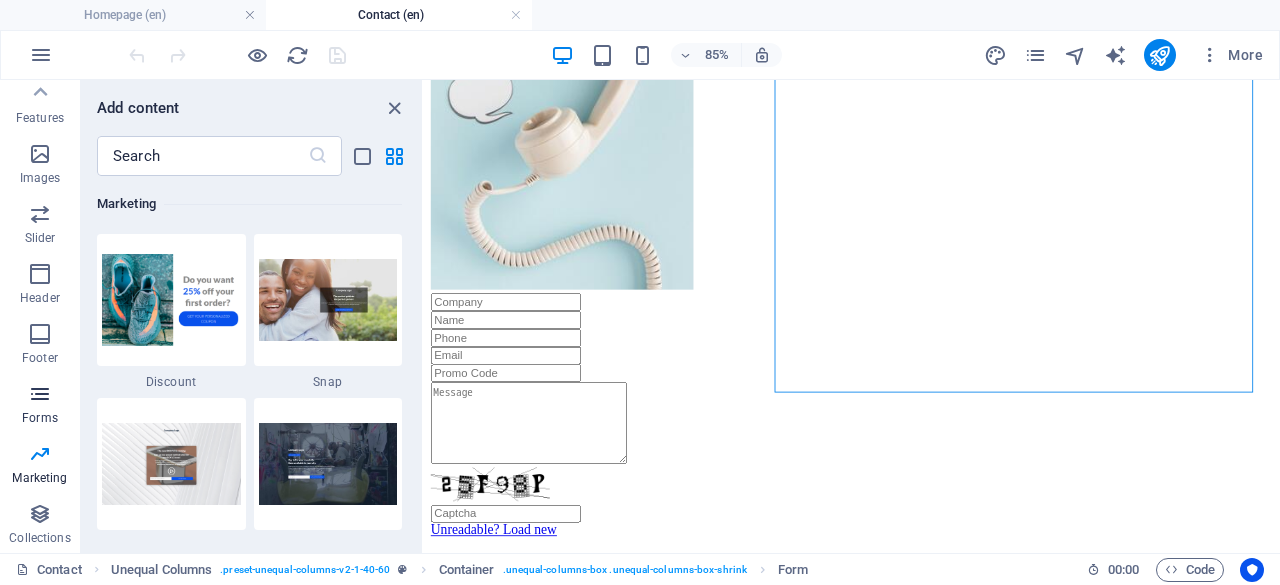 click at bounding box center [40, 394] 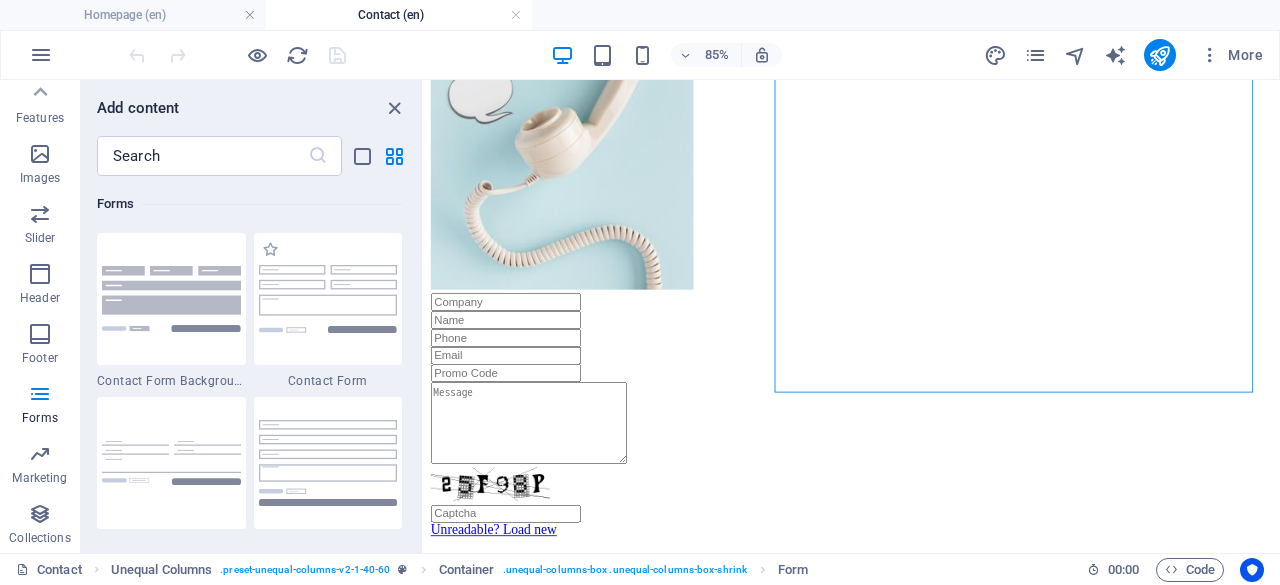 scroll, scrollTop: 14764, scrollLeft: 0, axis: vertical 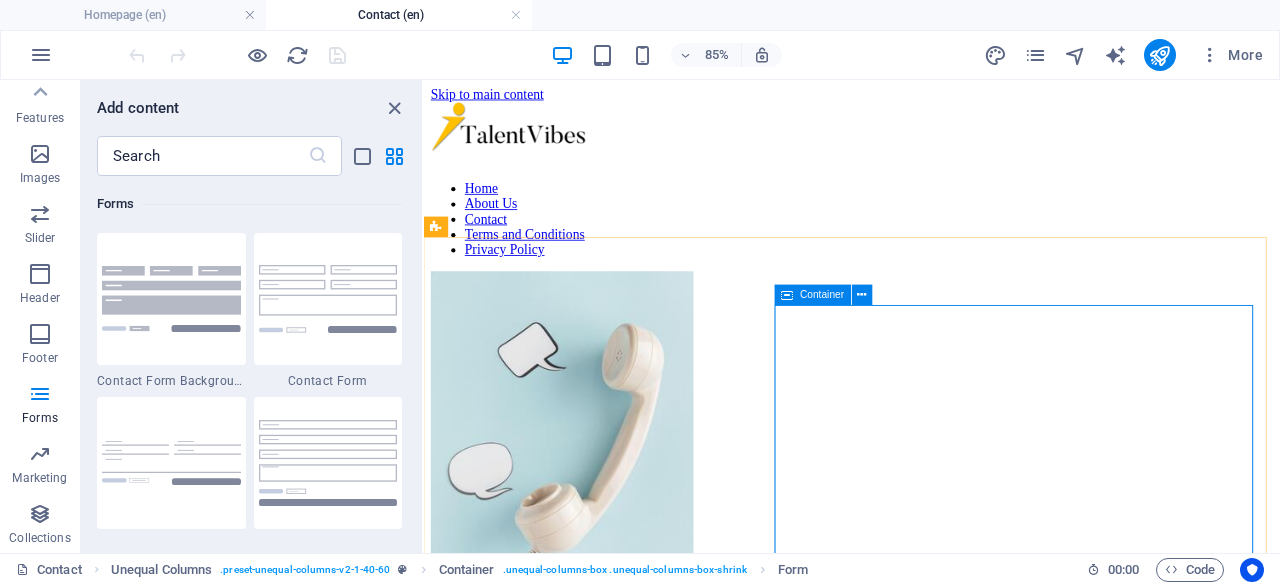 click at bounding box center (788, 295) 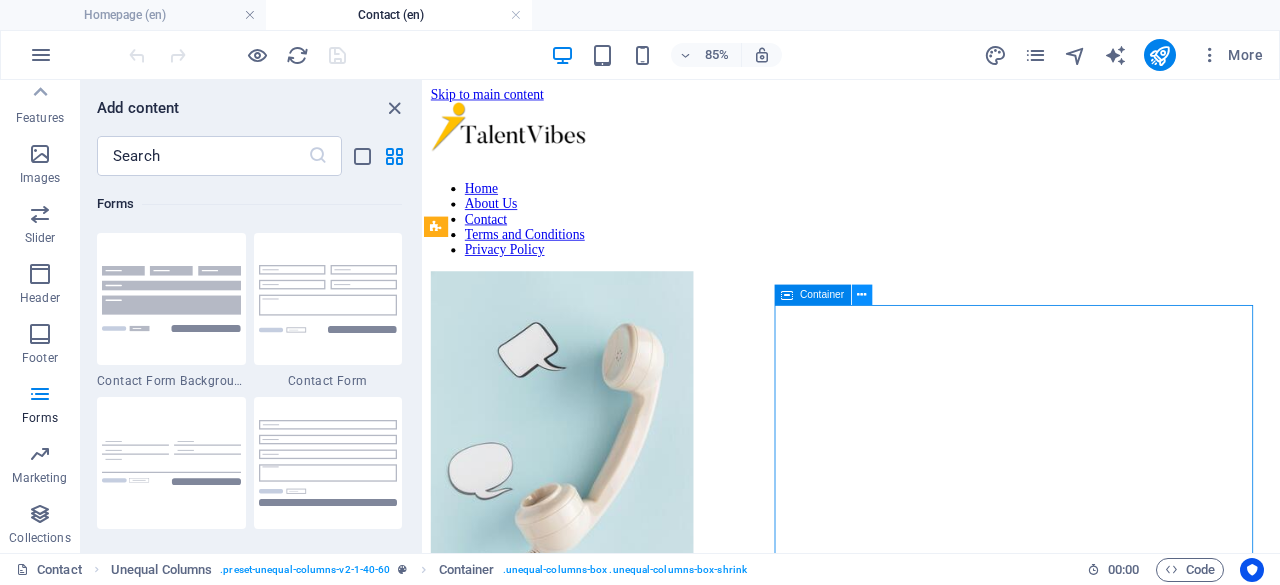 click at bounding box center [862, 295] 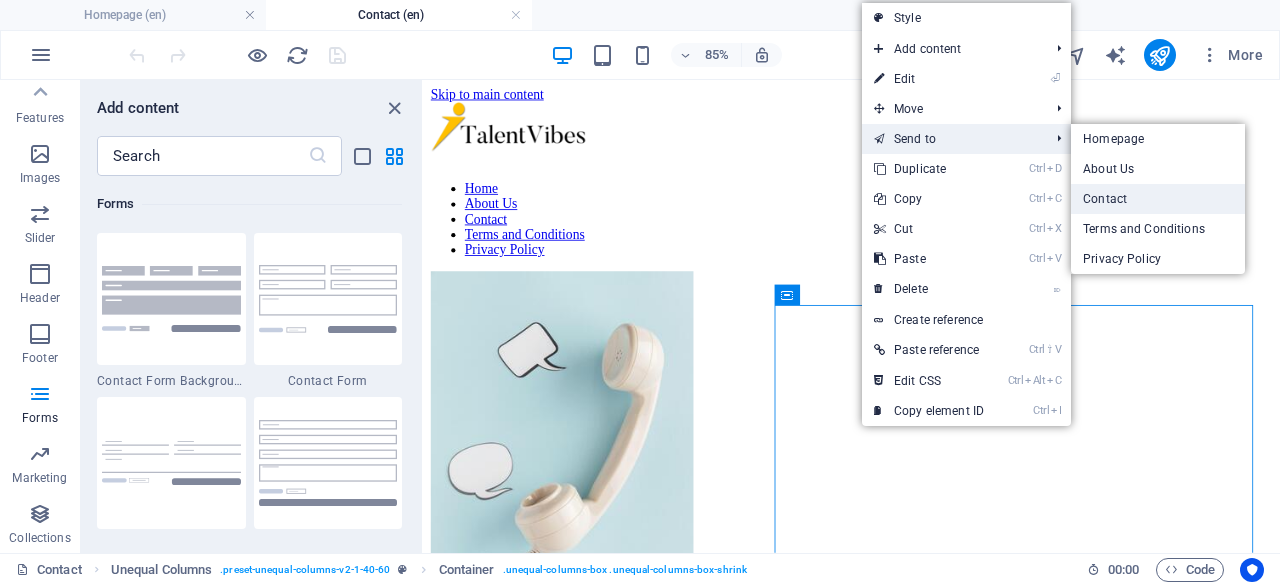 click on "Contact" at bounding box center [1158, 199] 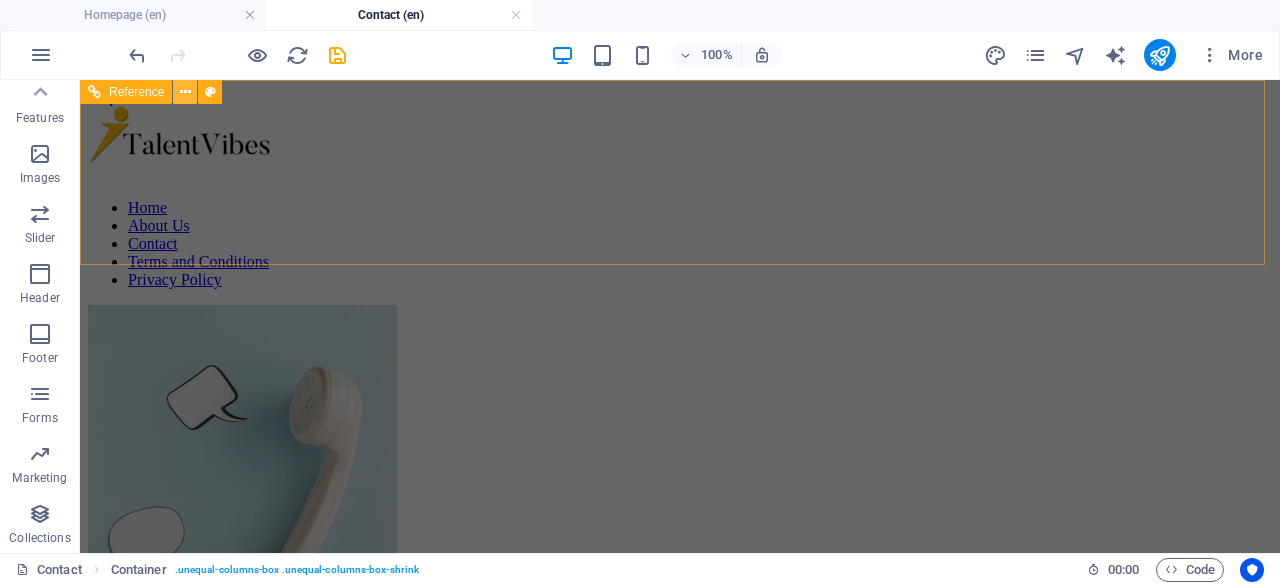 click at bounding box center (185, 92) 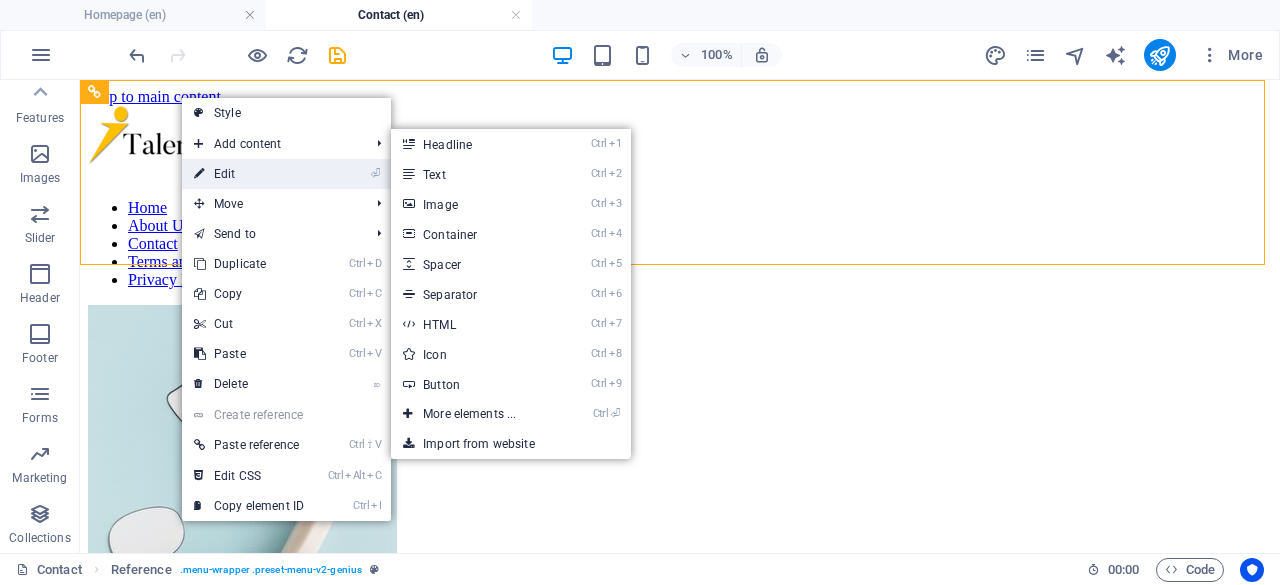 click on "⏎  Edit" at bounding box center (249, 174) 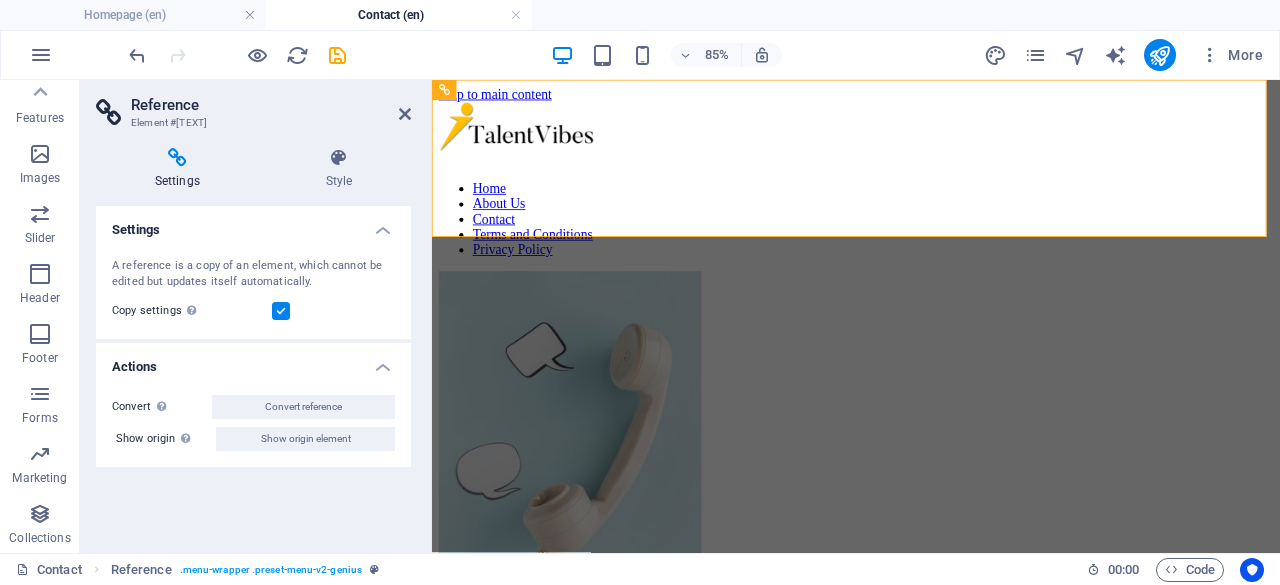 click on "Settings" at bounding box center [181, 169] 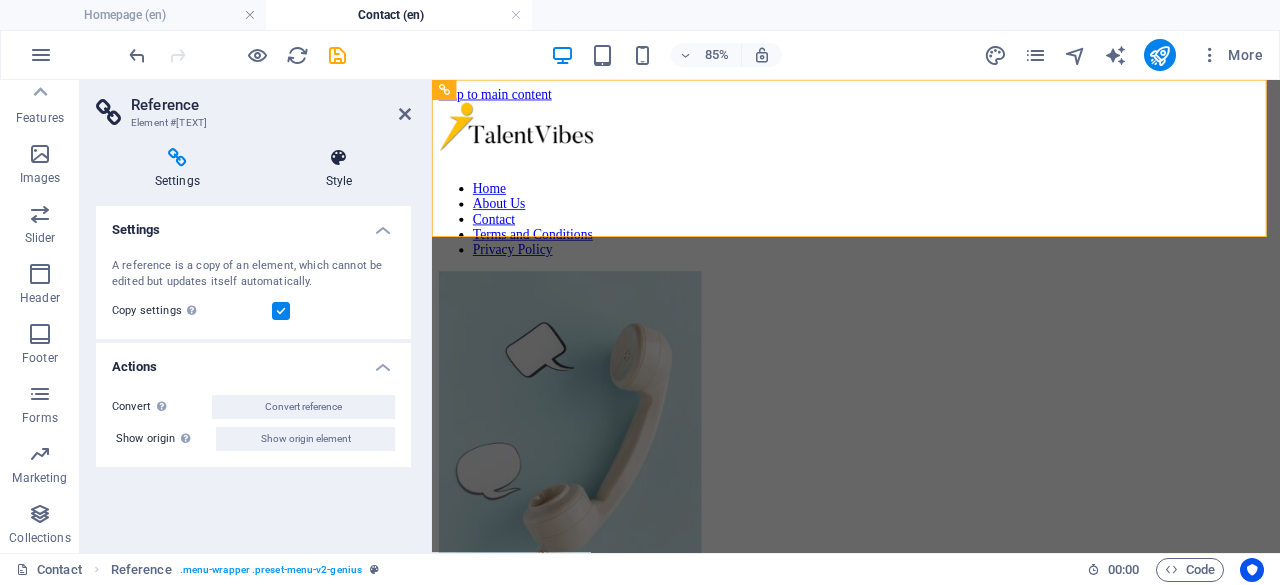 click on "Style" at bounding box center (339, 169) 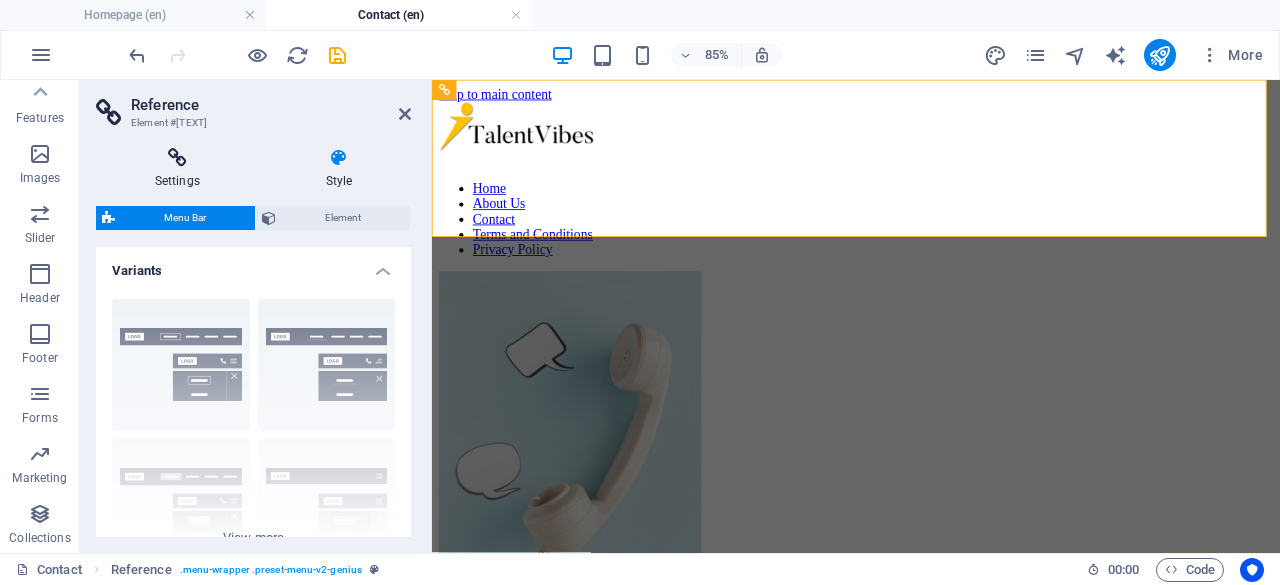 click on "Settings" at bounding box center (181, 169) 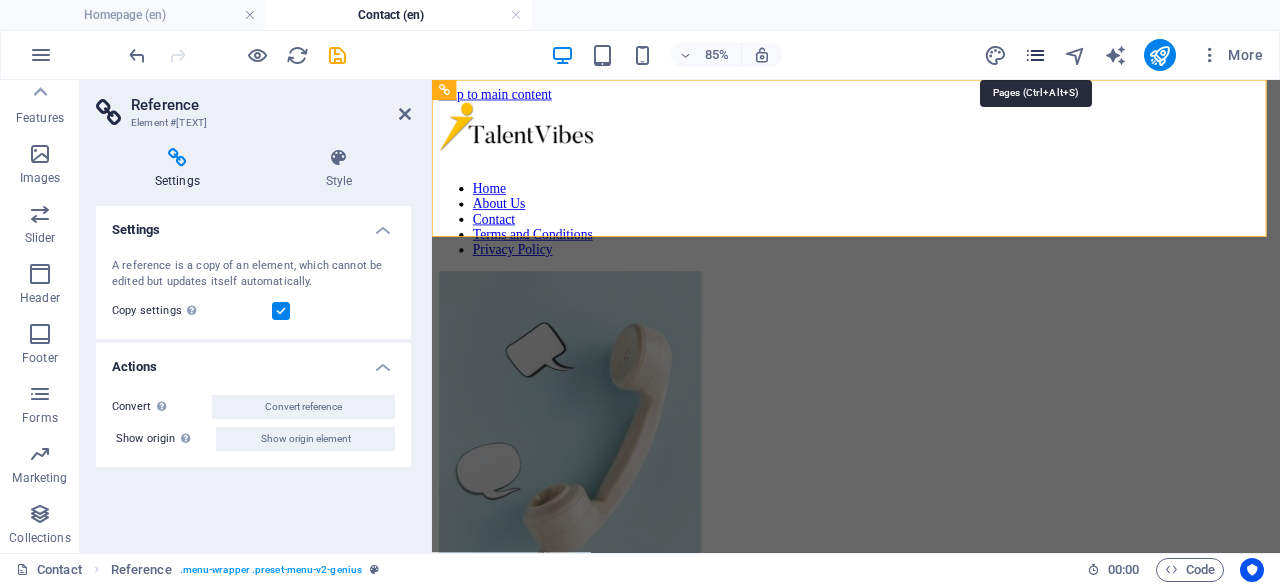 click at bounding box center [1035, 55] 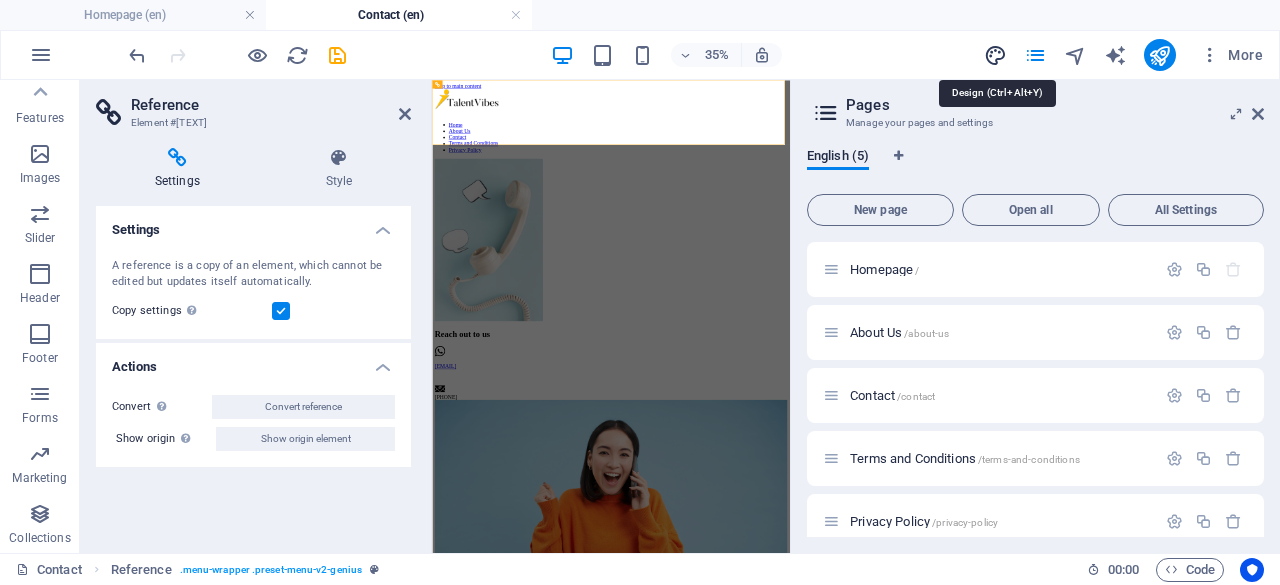 click at bounding box center (995, 55) 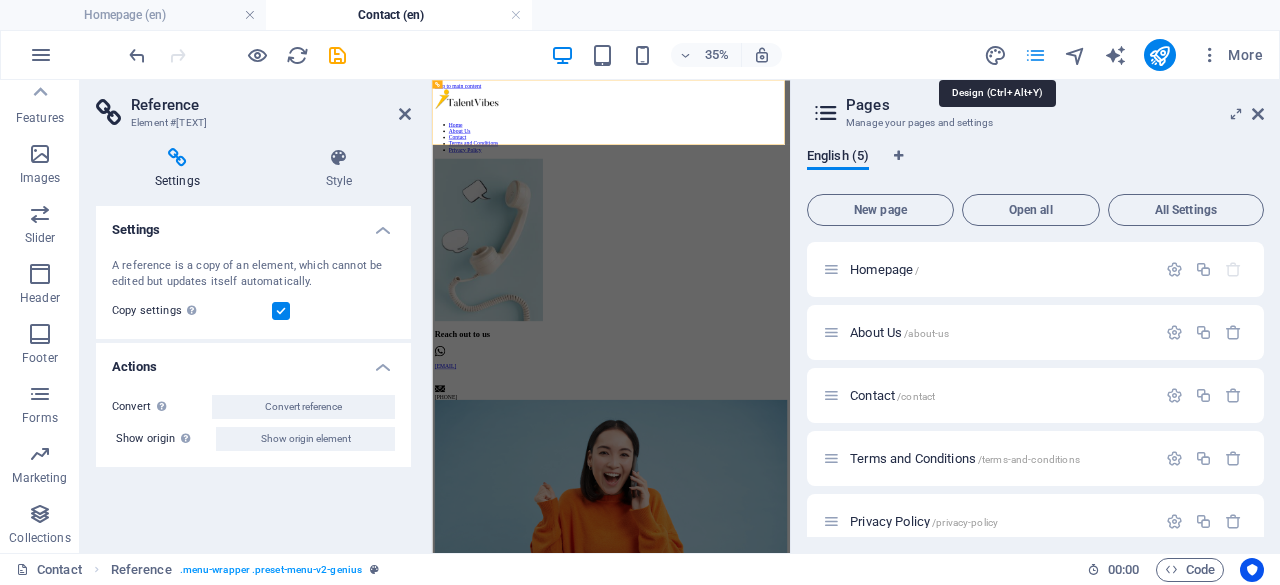 select on "px" 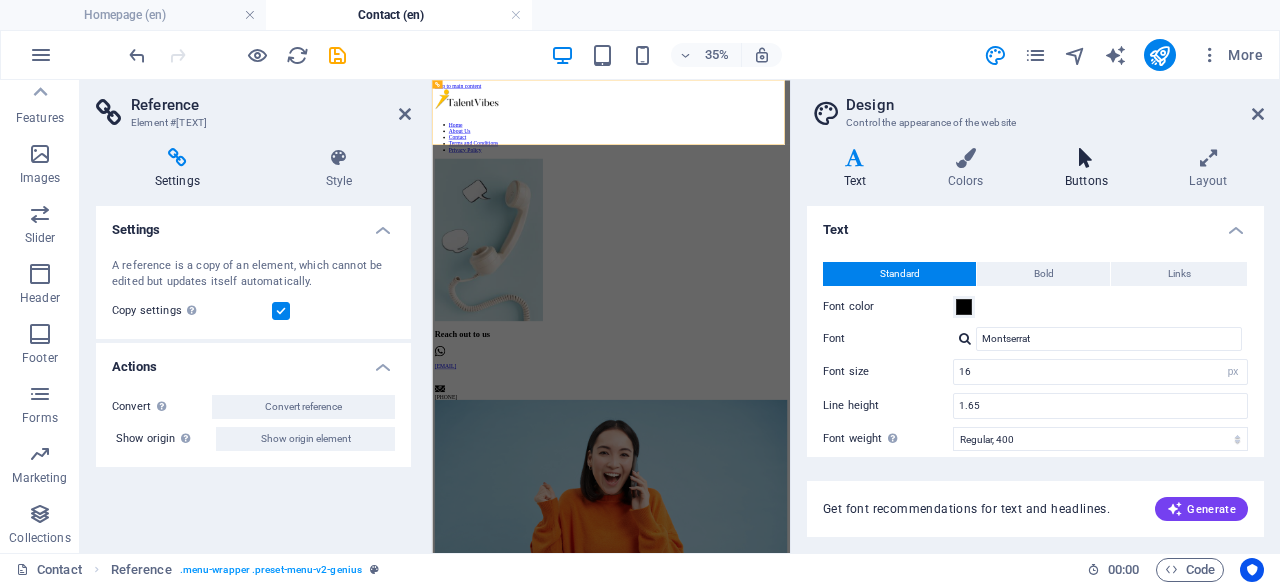 click on "Buttons" at bounding box center (1090, 169) 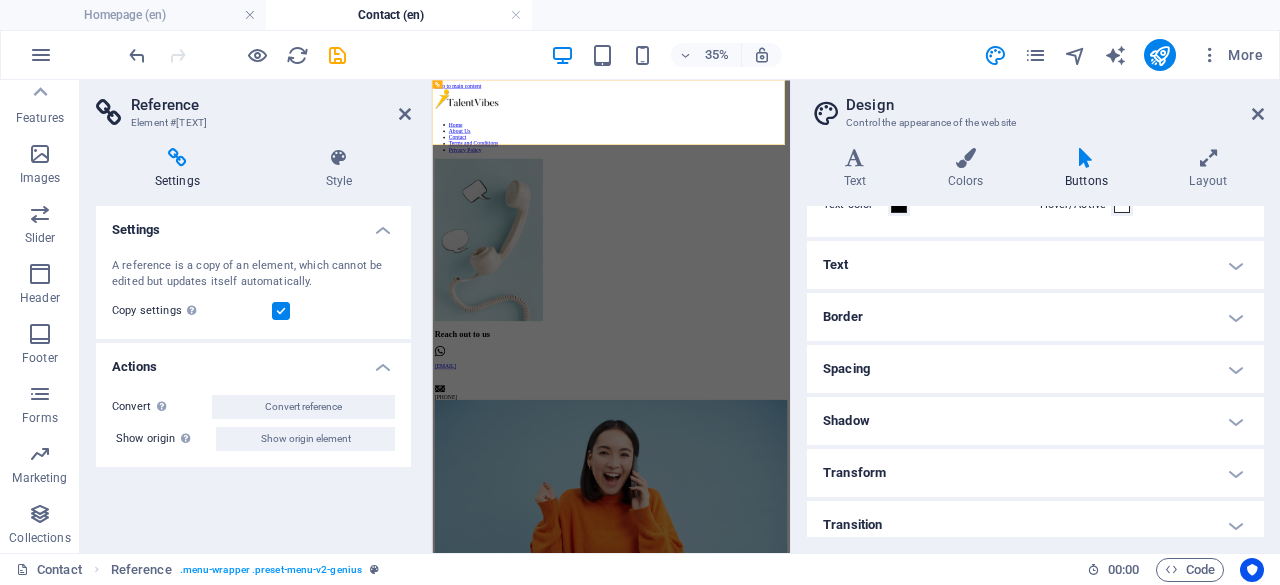 scroll, scrollTop: 141, scrollLeft: 0, axis: vertical 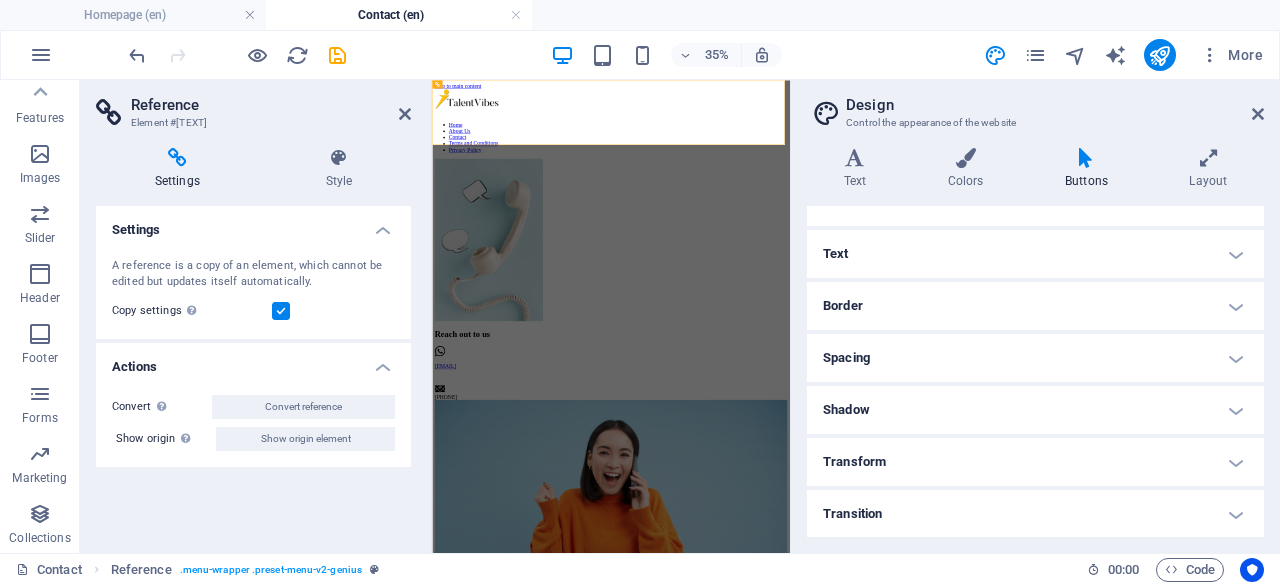 click on "Border" at bounding box center (1035, 306) 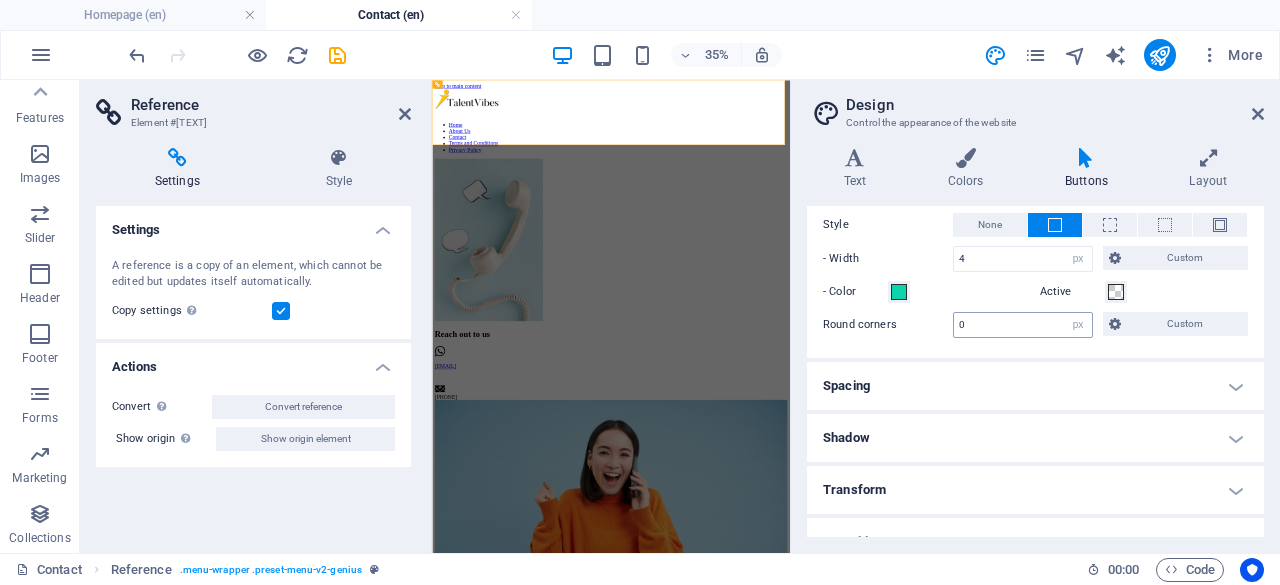 scroll, scrollTop: 292, scrollLeft: 0, axis: vertical 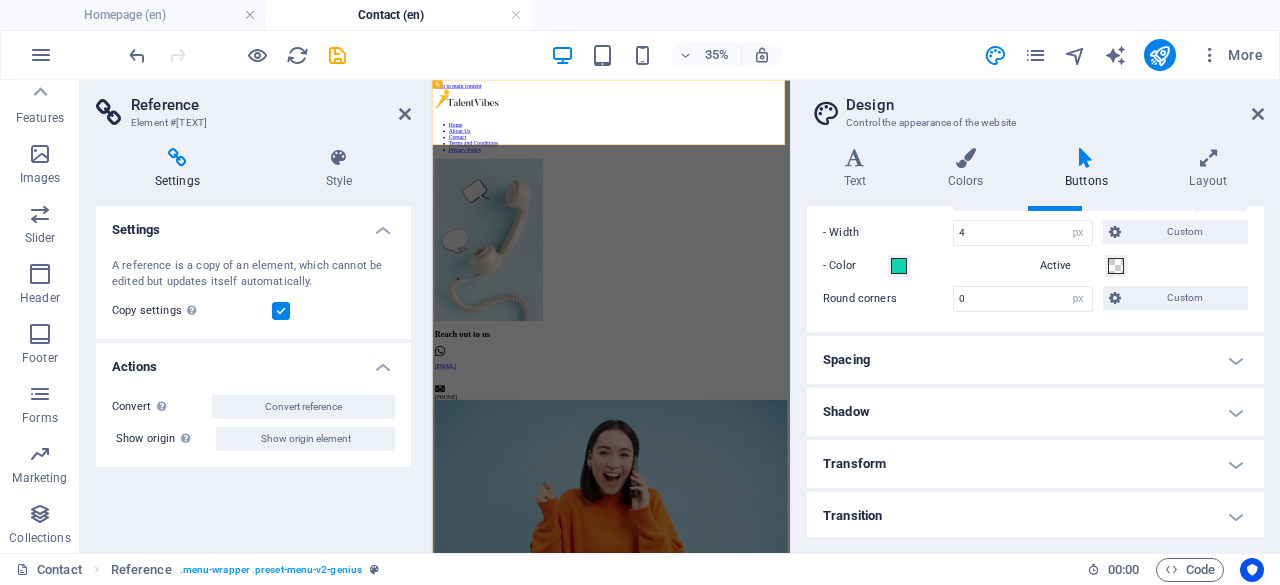 click on "More" at bounding box center [1127, 55] 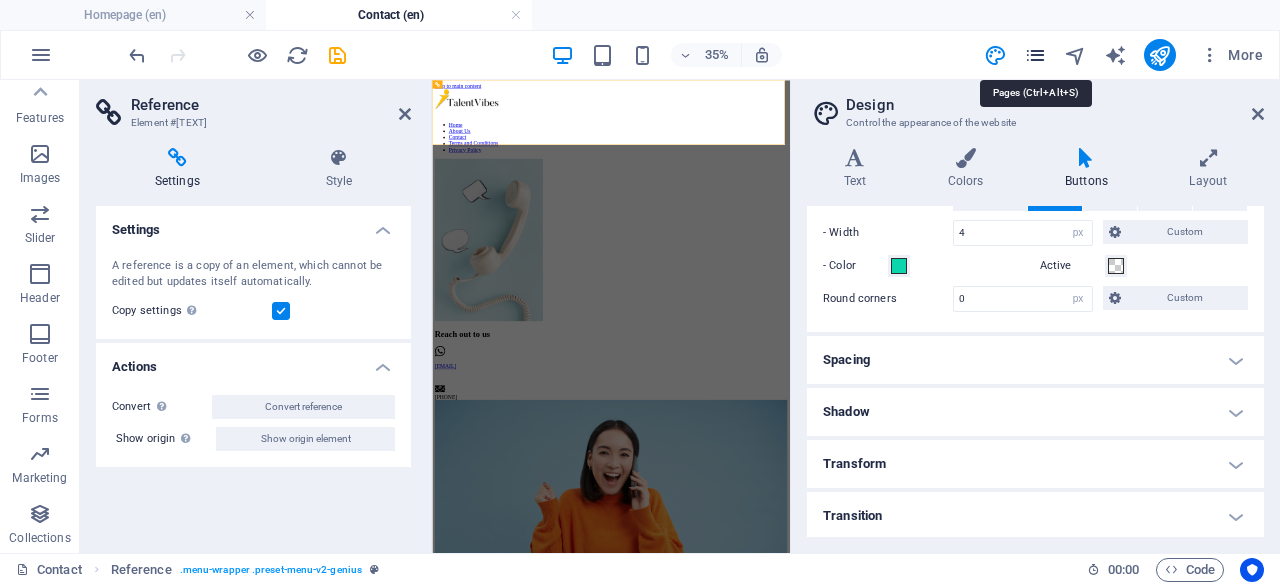 click at bounding box center [1035, 55] 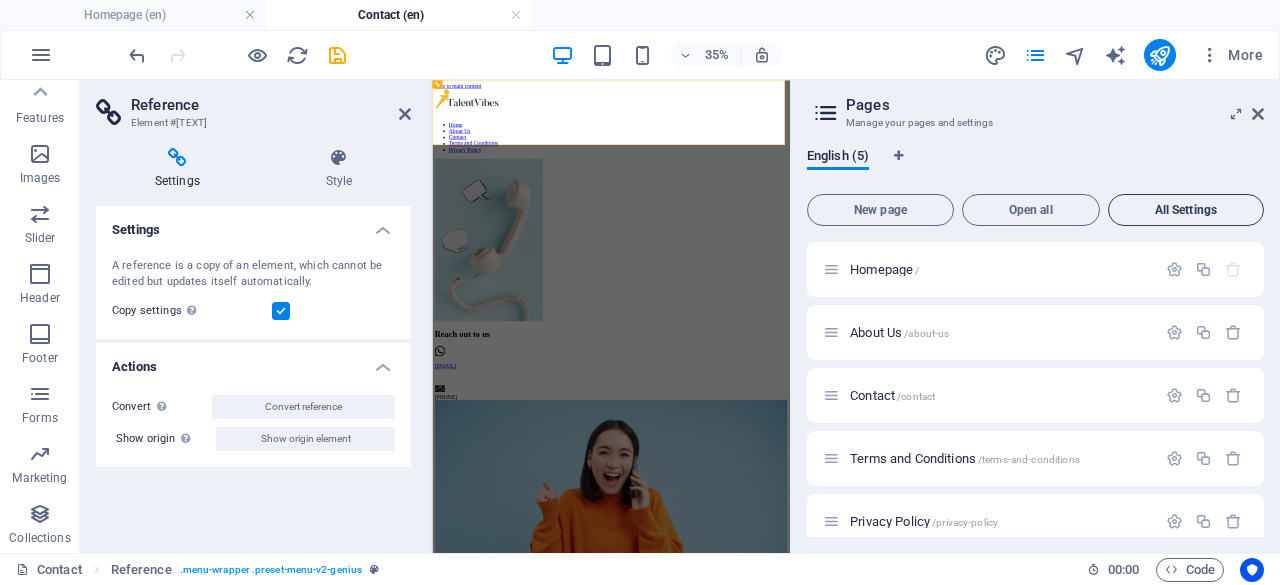 click on "All Settings" at bounding box center [1186, 210] 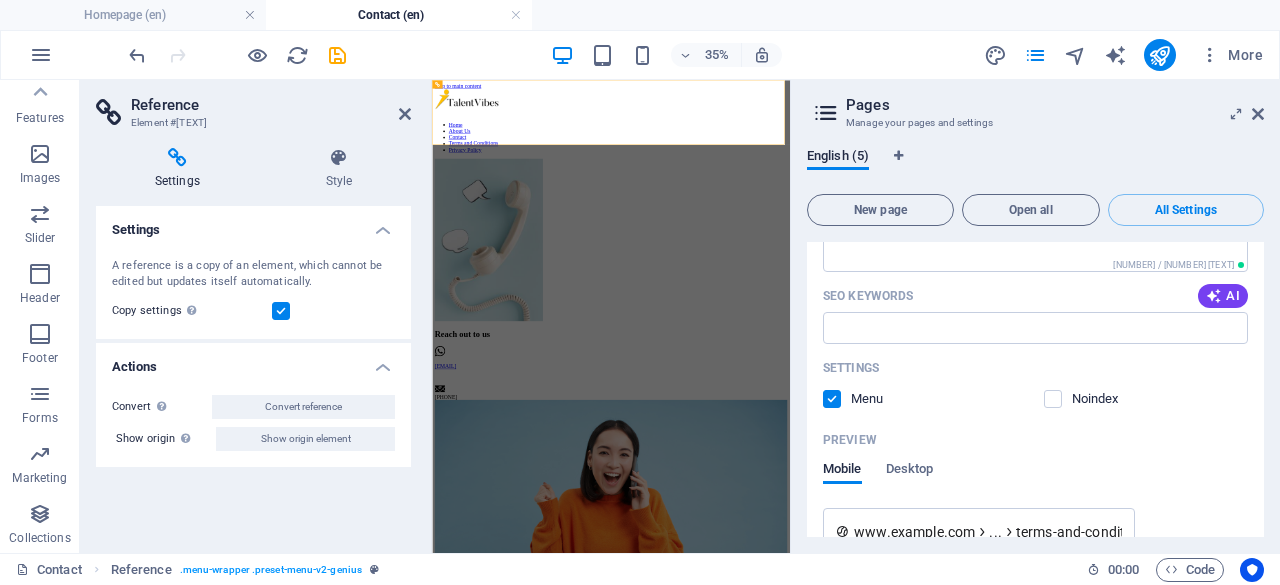 scroll, scrollTop: 2899, scrollLeft: 0, axis: vertical 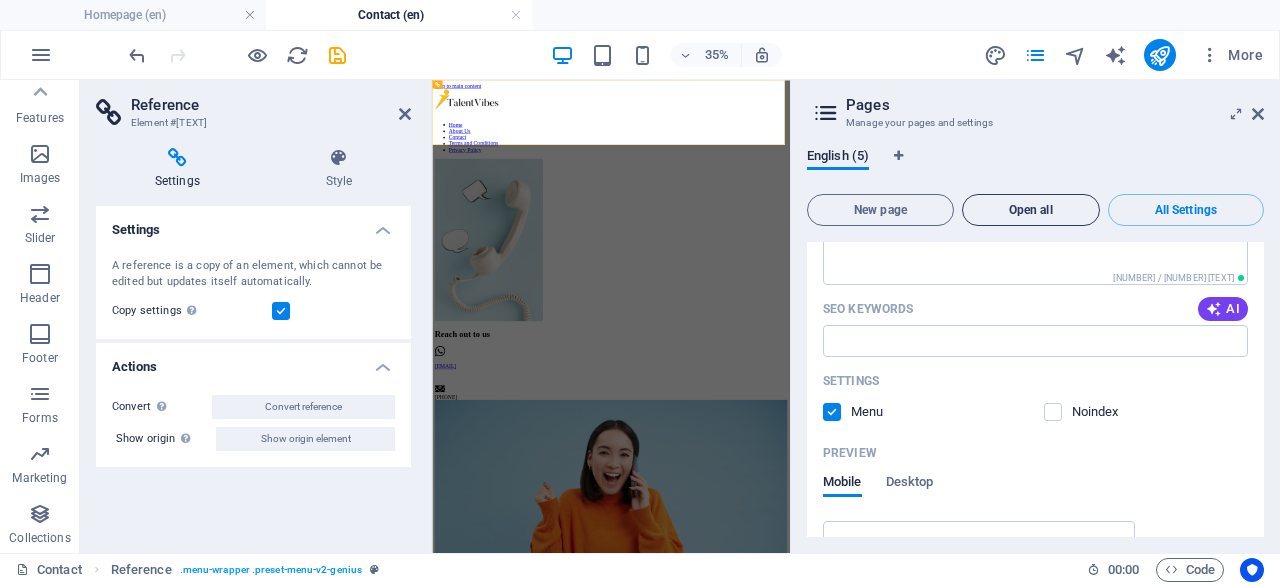 click on "Open all" at bounding box center (1031, 210) 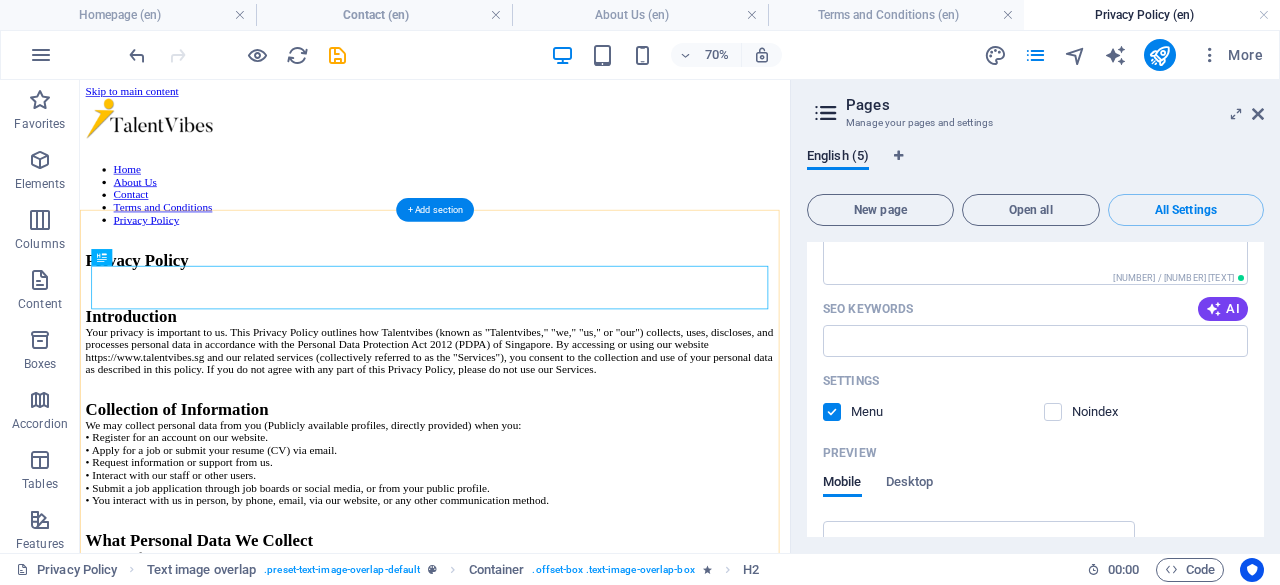 scroll, scrollTop: 0, scrollLeft: 0, axis: both 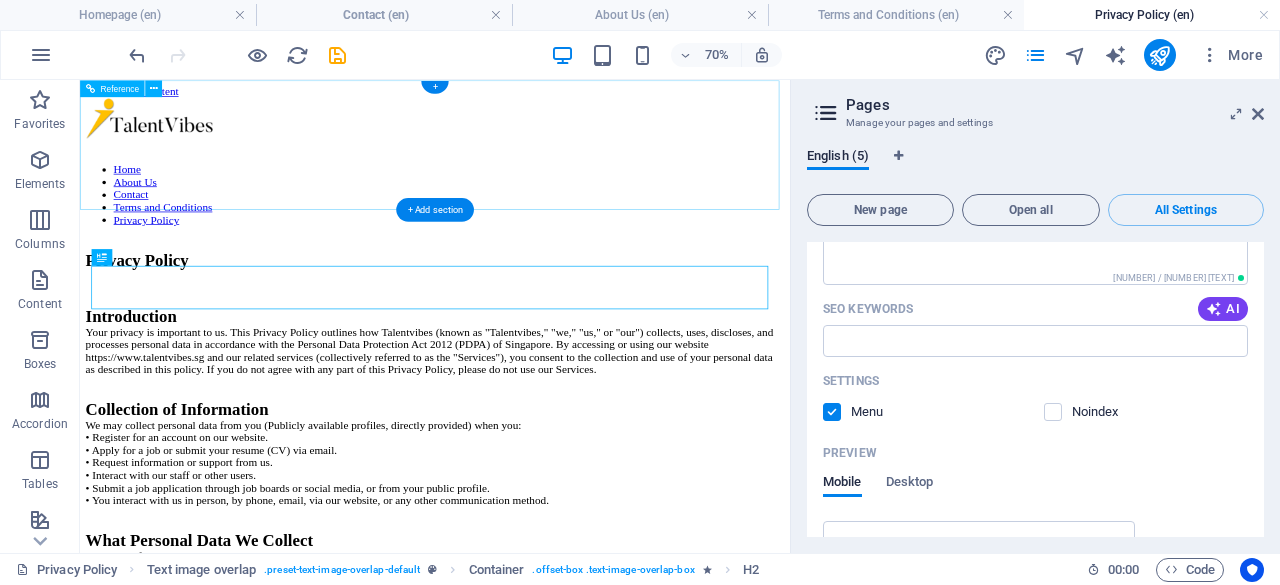 click on "Home About Us Contact Terms and Conditions Privacy Policy" at bounding box center (587, 244) 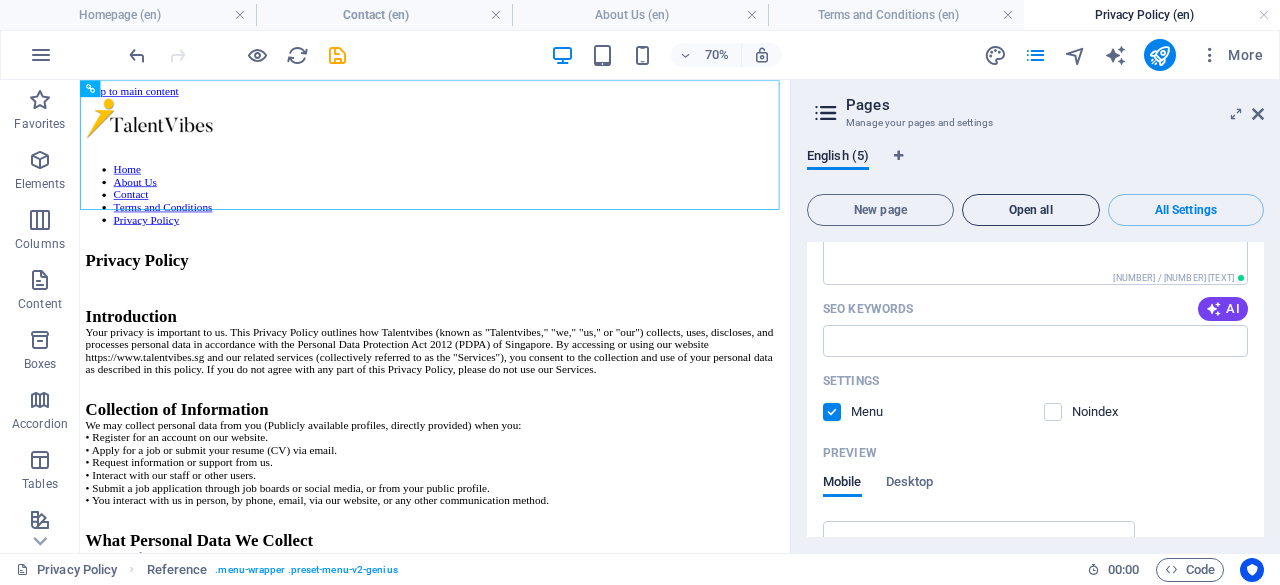 scroll, scrollTop: 0, scrollLeft: 0, axis: both 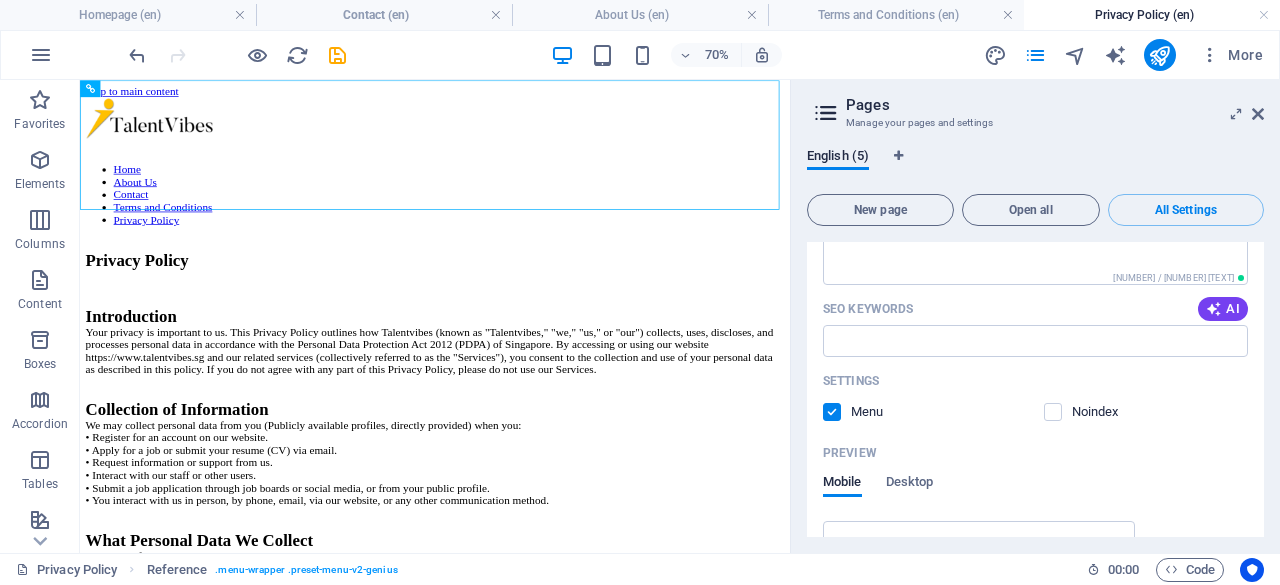 click at bounding box center [826, 113] 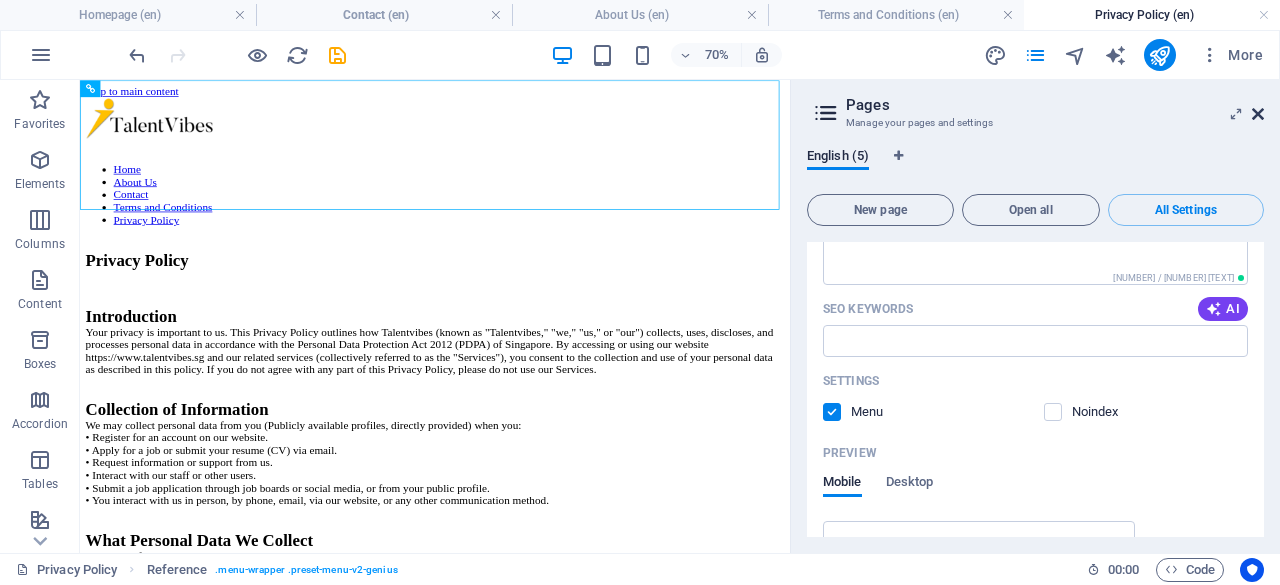 drag, startPoint x: 1262, startPoint y: 111, endPoint x: 1178, endPoint y: 27, distance: 118.79394 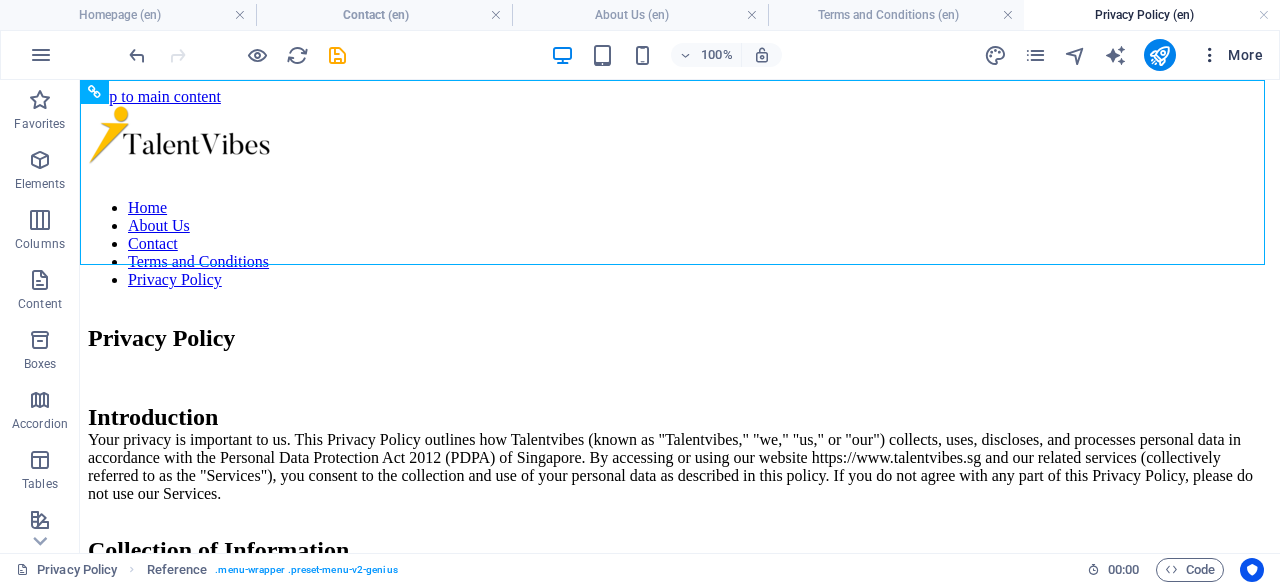 click on "More" at bounding box center [1231, 55] 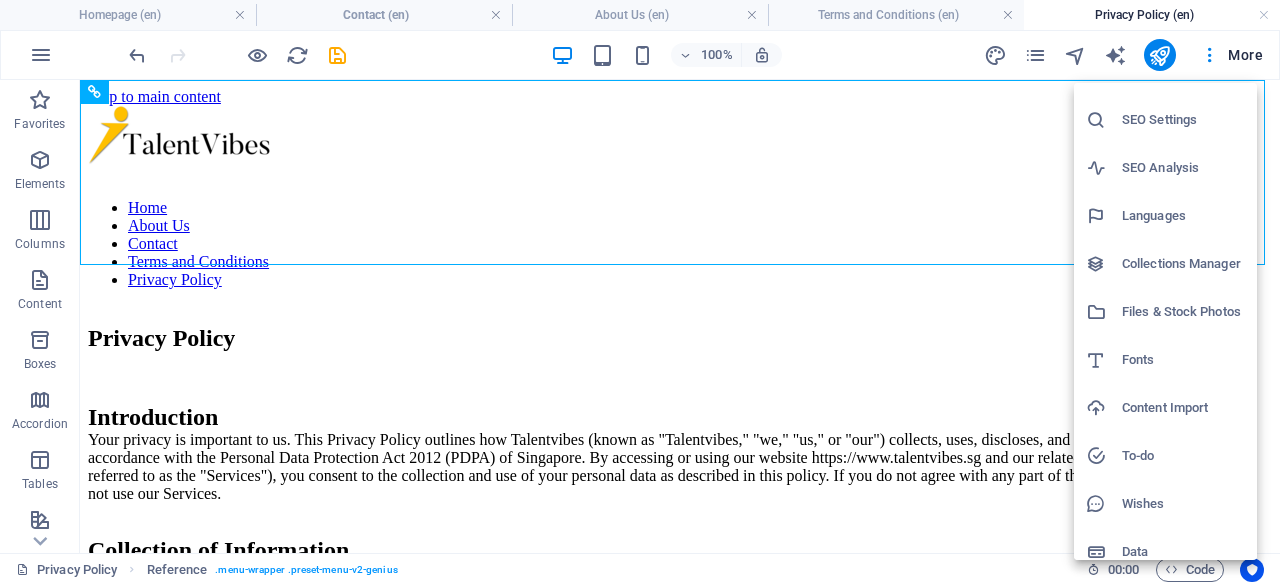 scroll, scrollTop: 50, scrollLeft: 0, axis: vertical 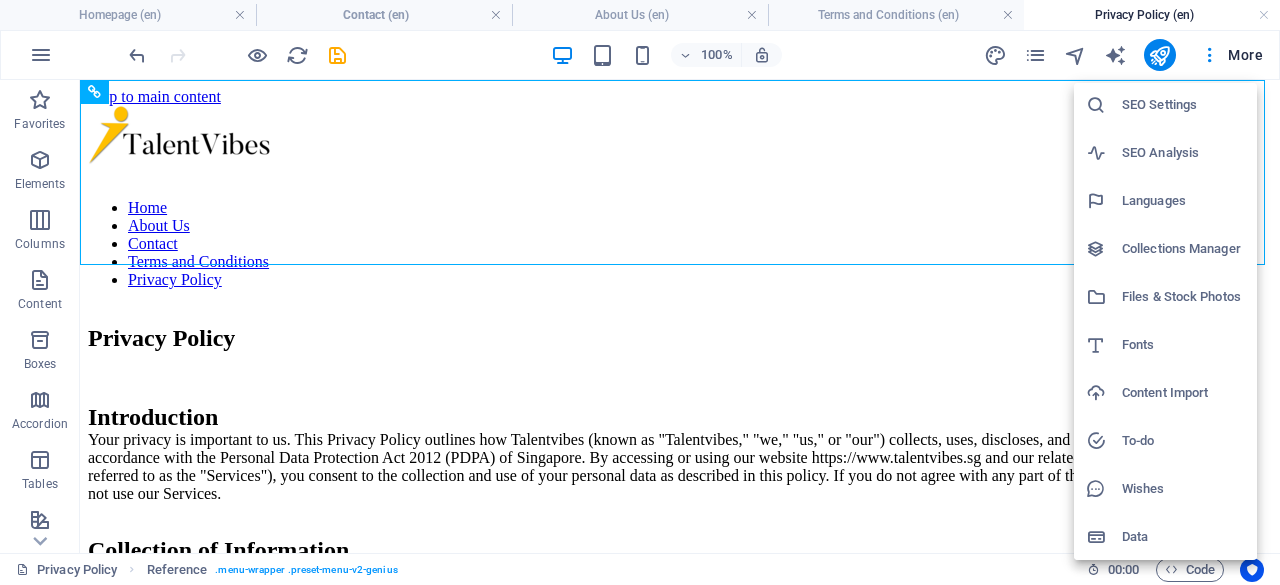 click on "Data" at bounding box center [1183, 537] 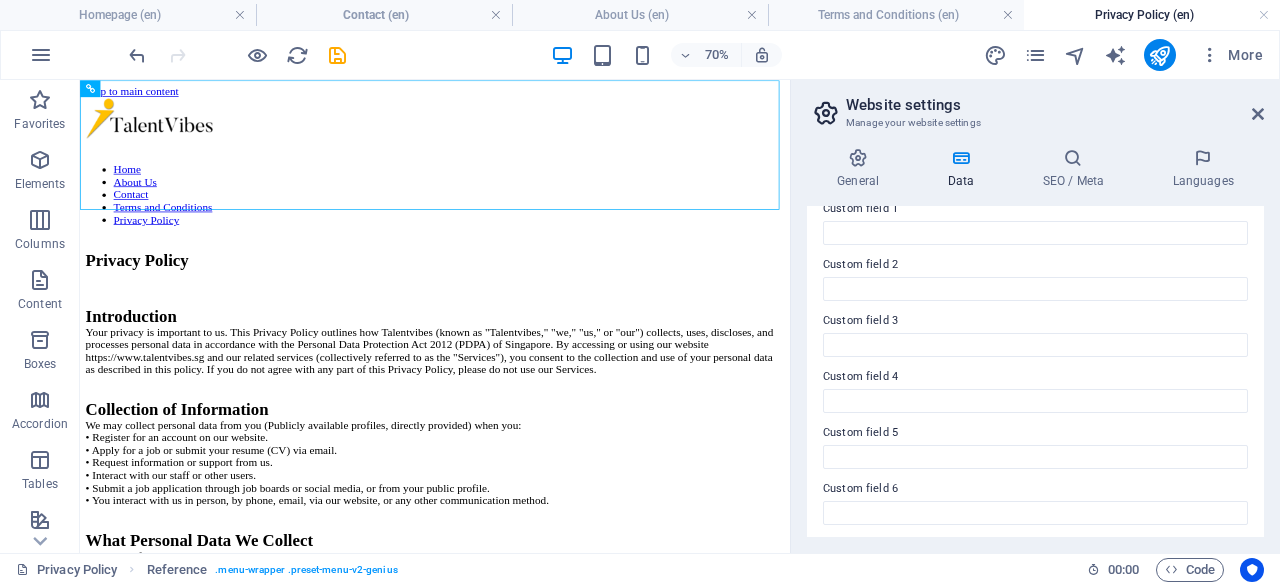 scroll, scrollTop: 629, scrollLeft: 0, axis: vertical 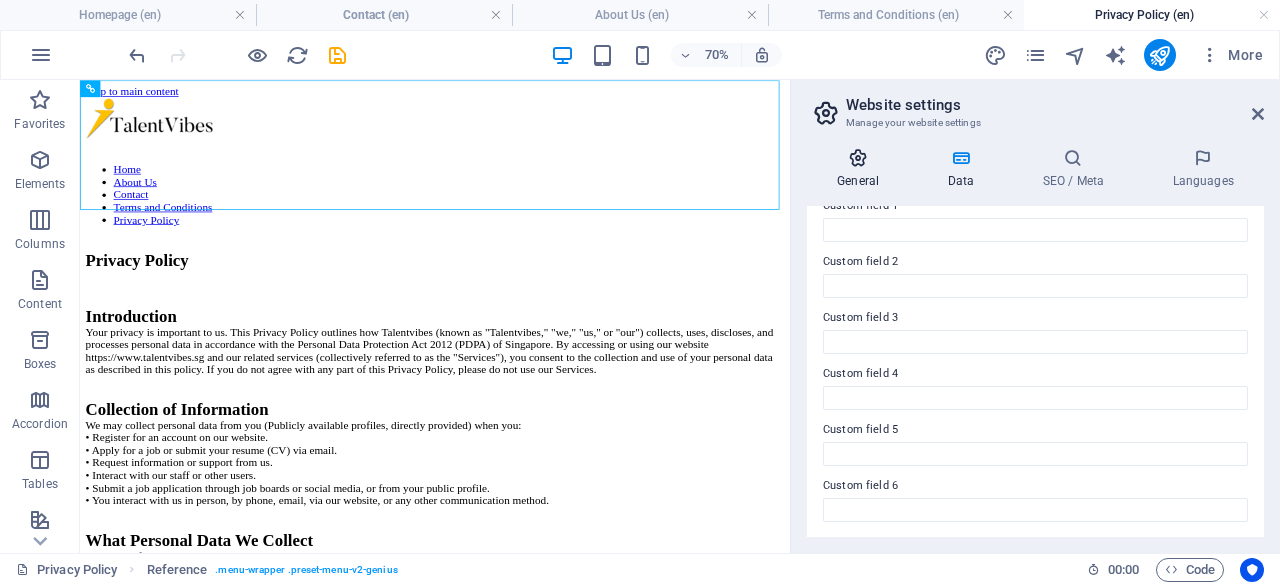click on "General" at bounding box center (862, 169) 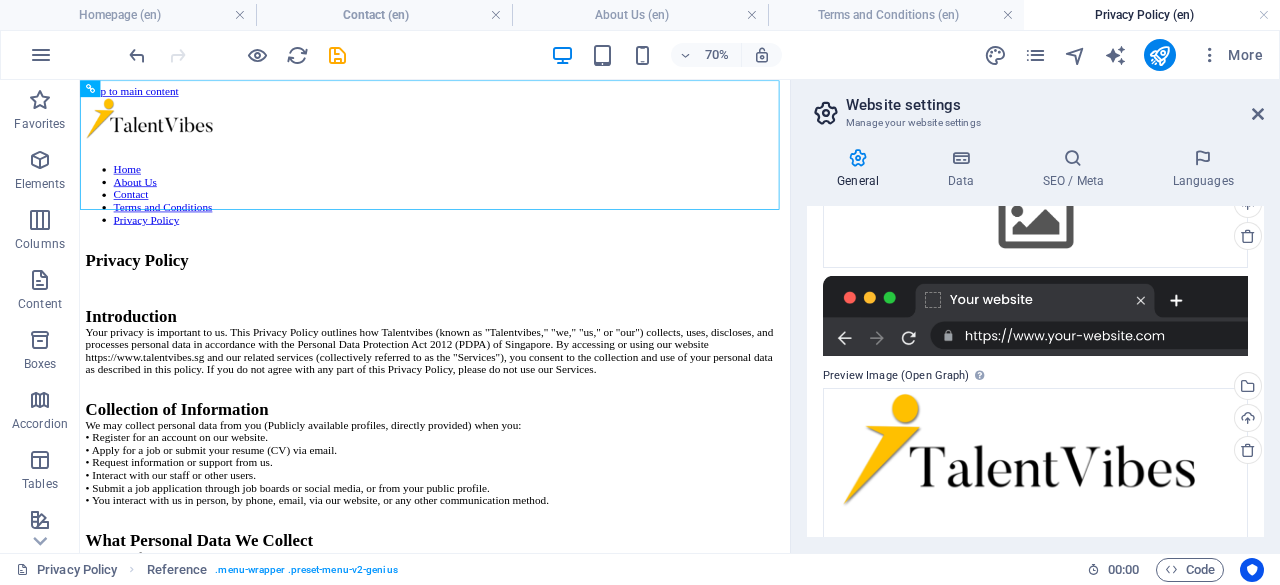 scroll, scrollTop: 258, scrollLeft: 0, axis: vertical 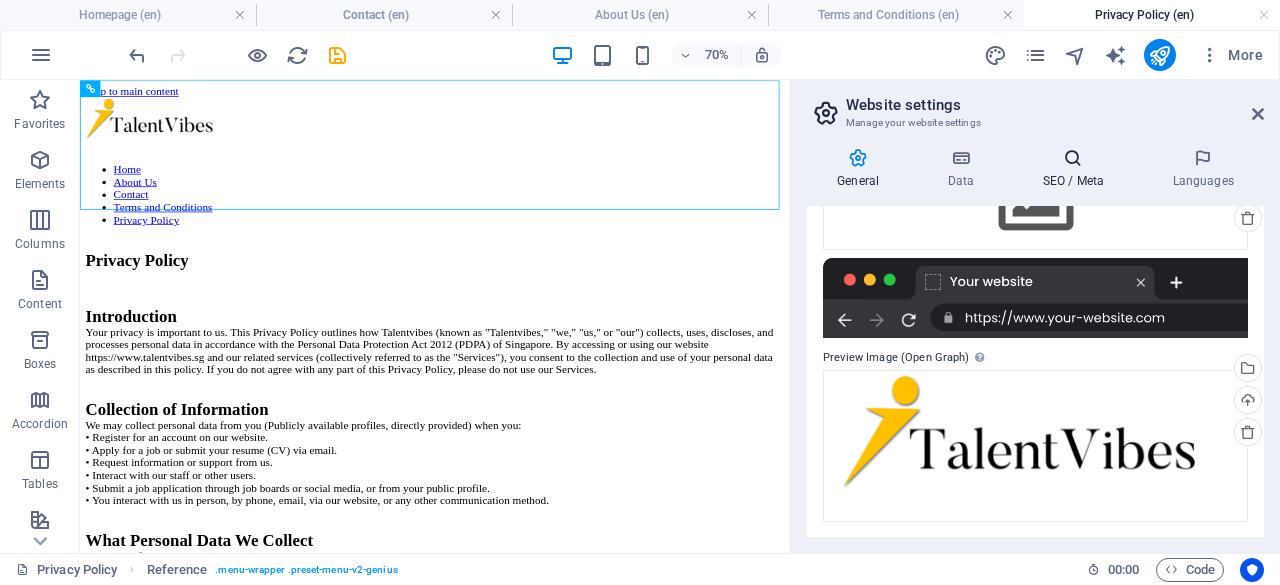click on "SEO / Meta" at bounding box center [1077, 169] 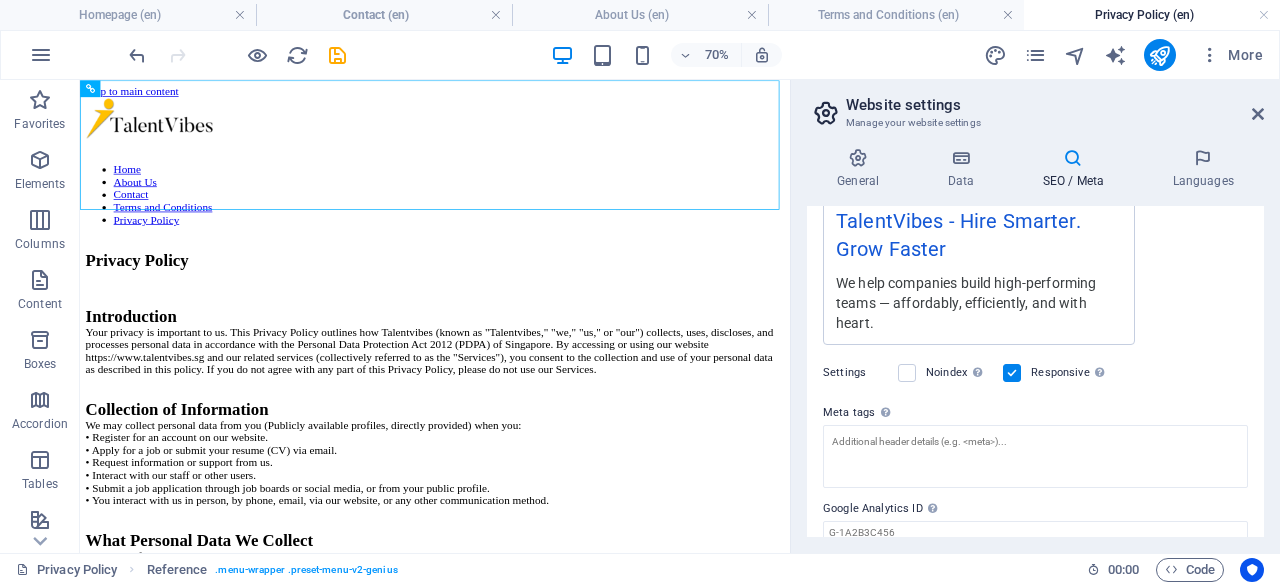 scroll, scrollTop: 470, scrollLeft: 0, axis: vertical 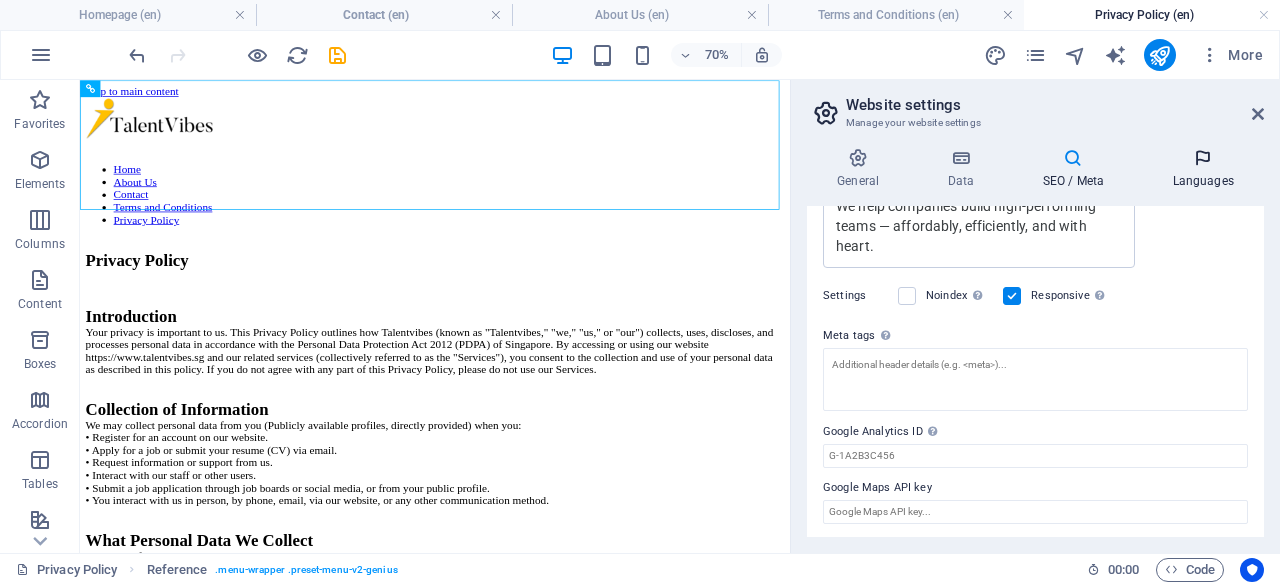 click on "Languages" at bounding box center [1203, 169] 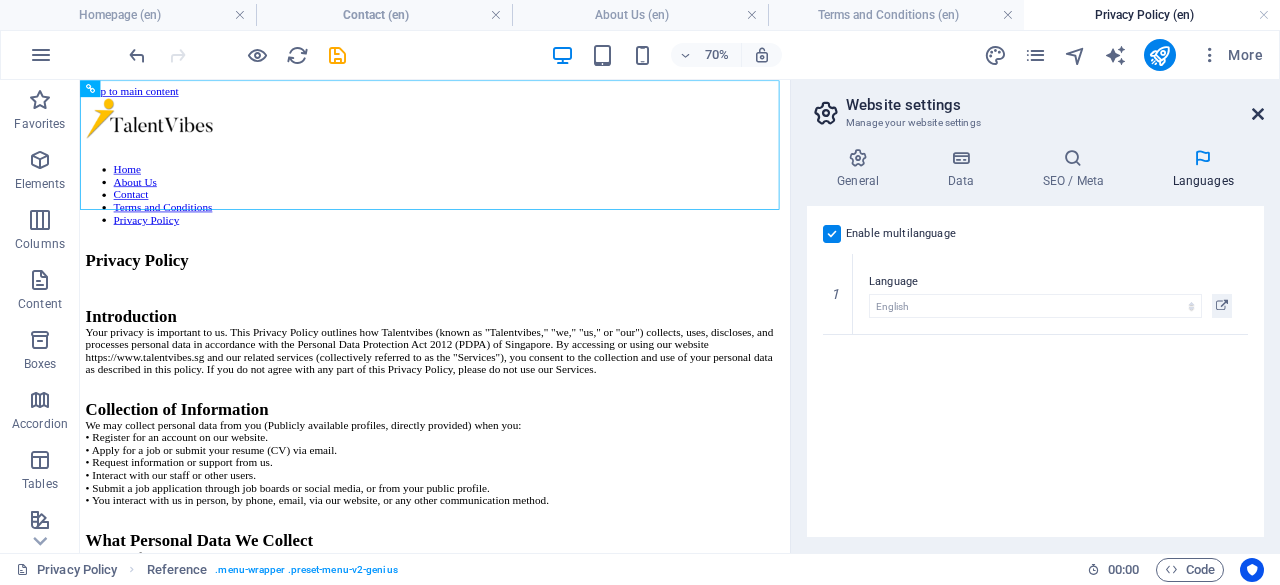 click at bounding box center [1258, 114] 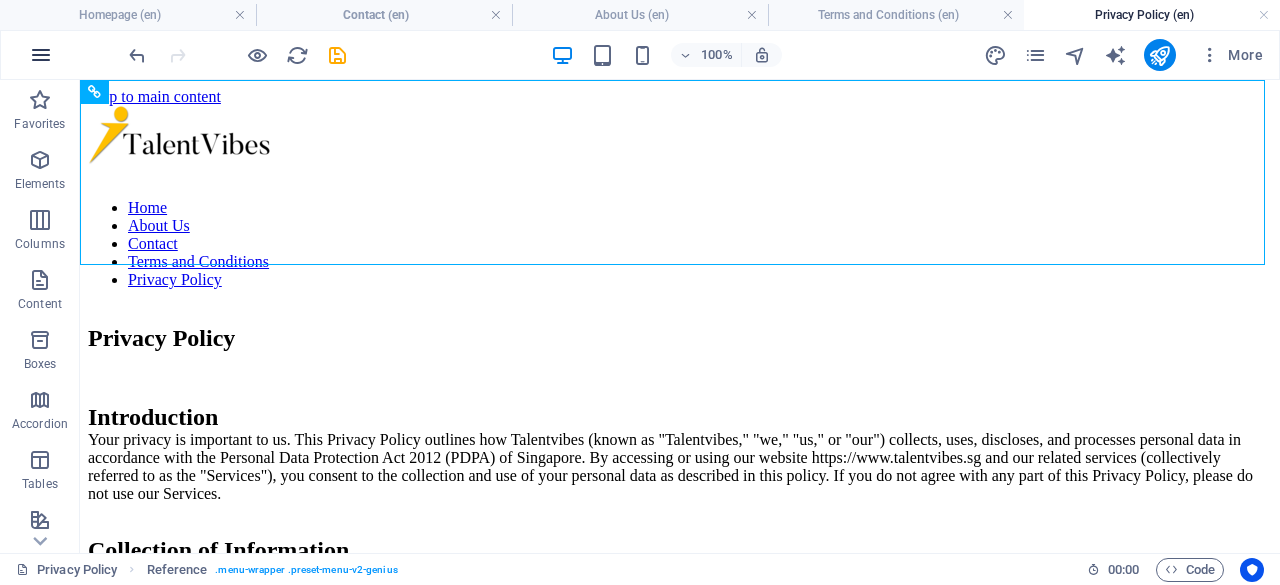 click at bounding box center [41, 55] 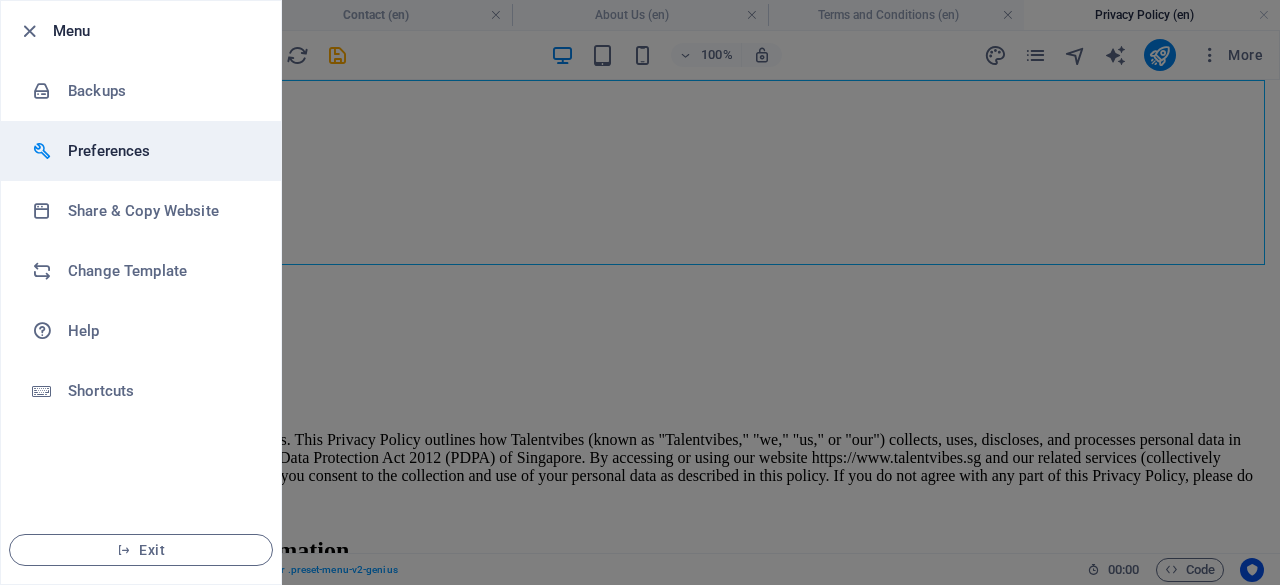 click on "Preferences" at bounding box center (160, 151) 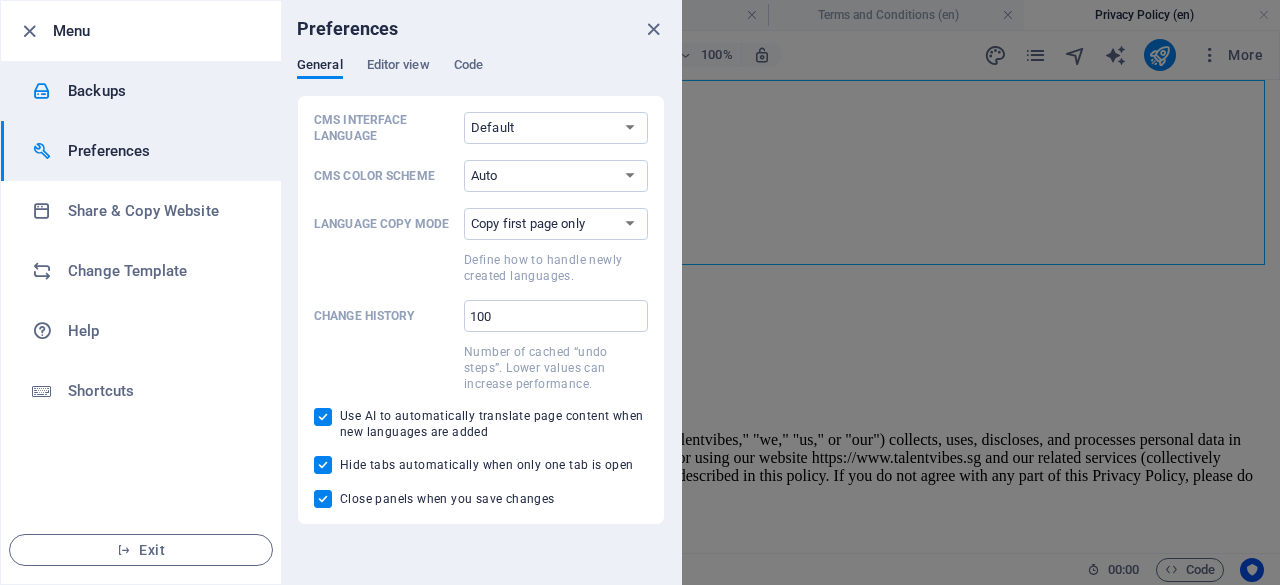 click on "Backups" at bounding box center (141, 91) 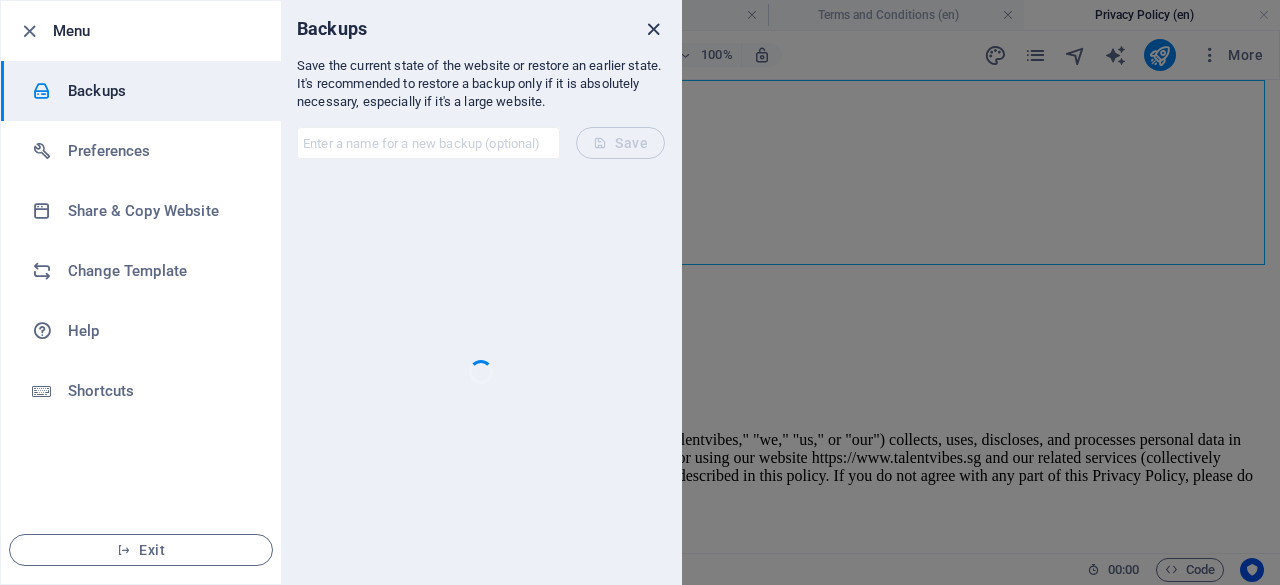 click at bounding box center [653, 29] 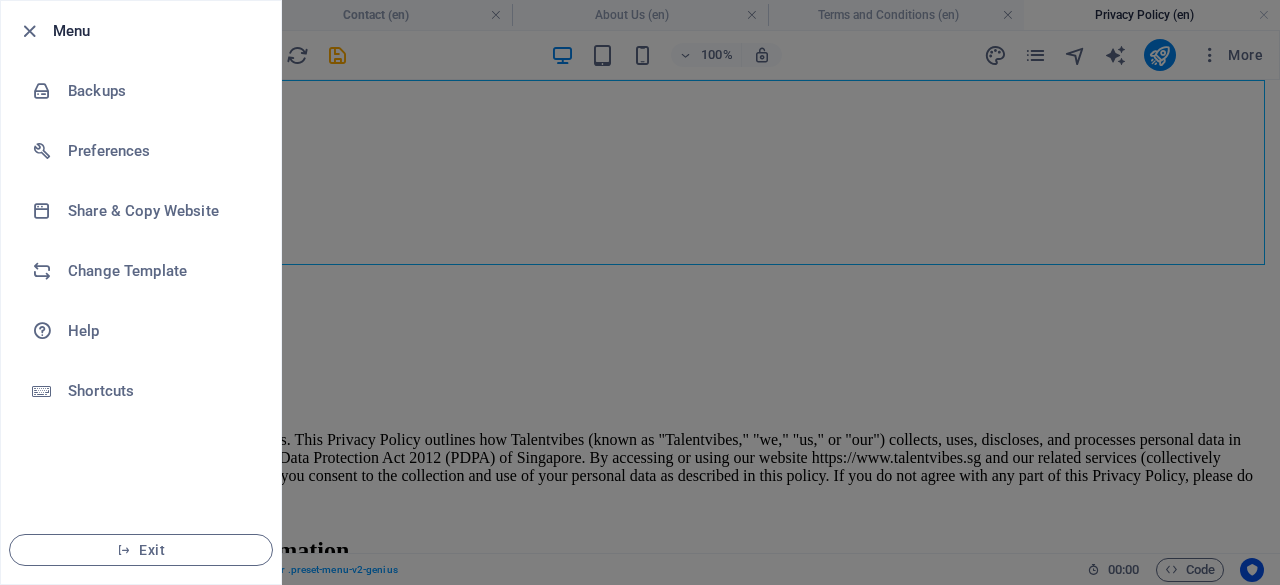 click at bounding box center [640, 292] 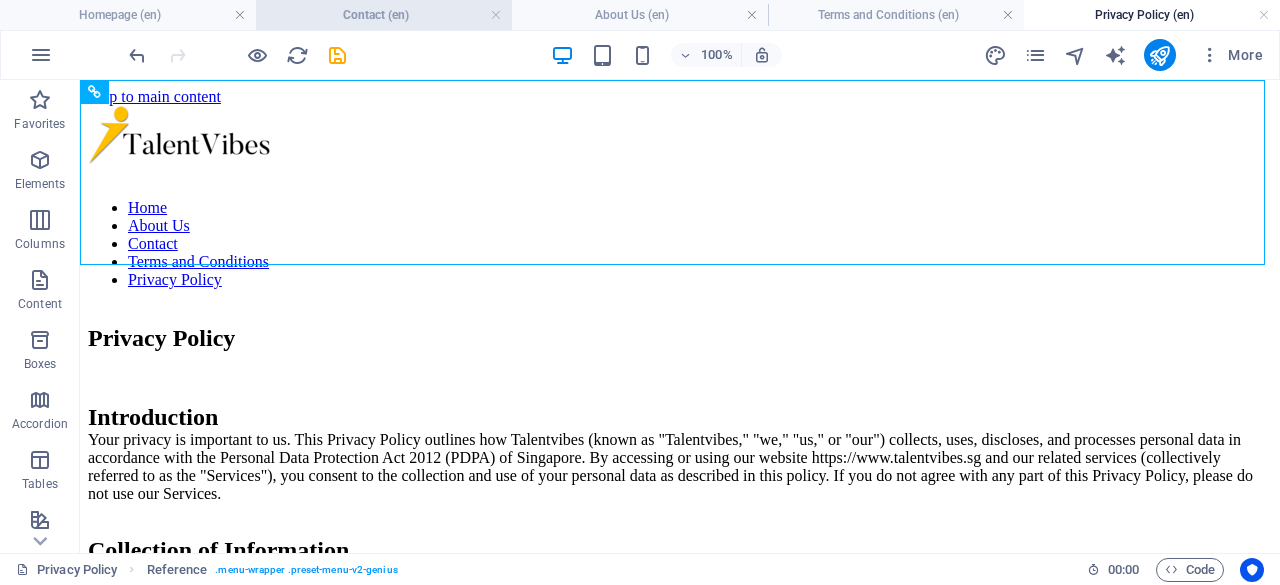 click on "Contact (en)" at bounding box center [384, 15] 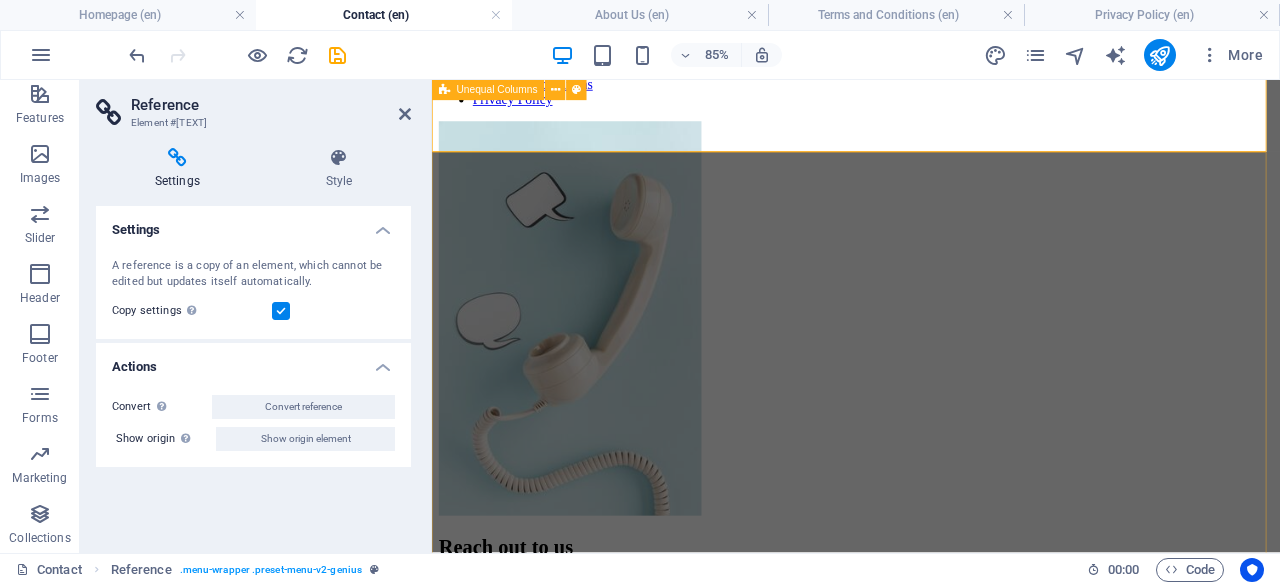 scroll, scrollTop: 100, scrollLeft: 0, axis: vertical 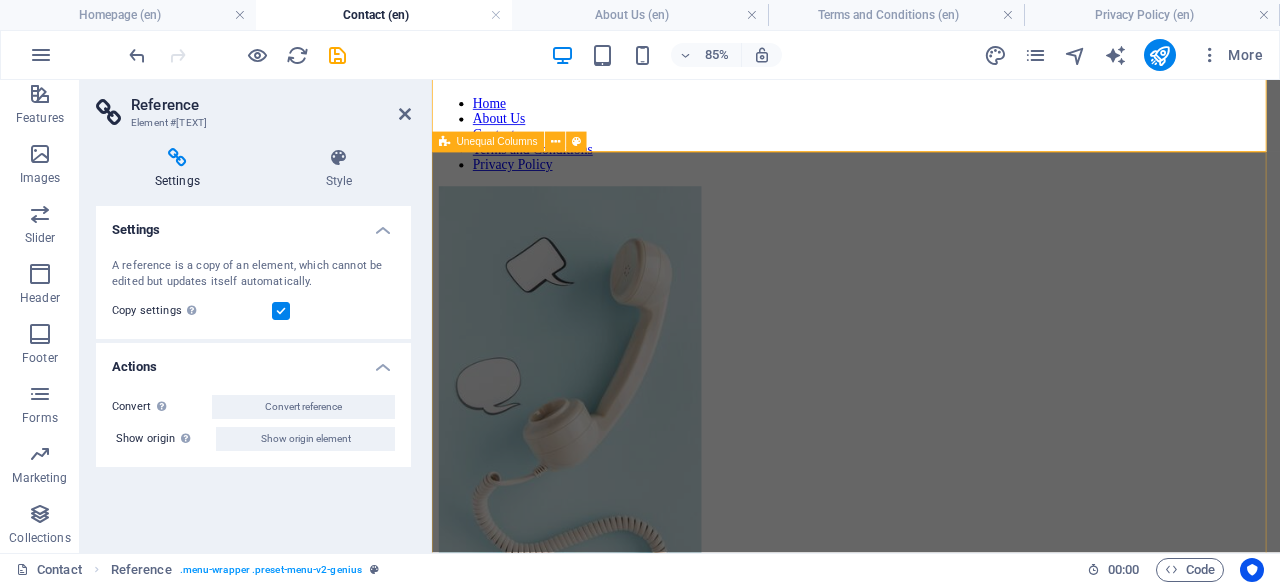 click at bounding box center [931, 439] 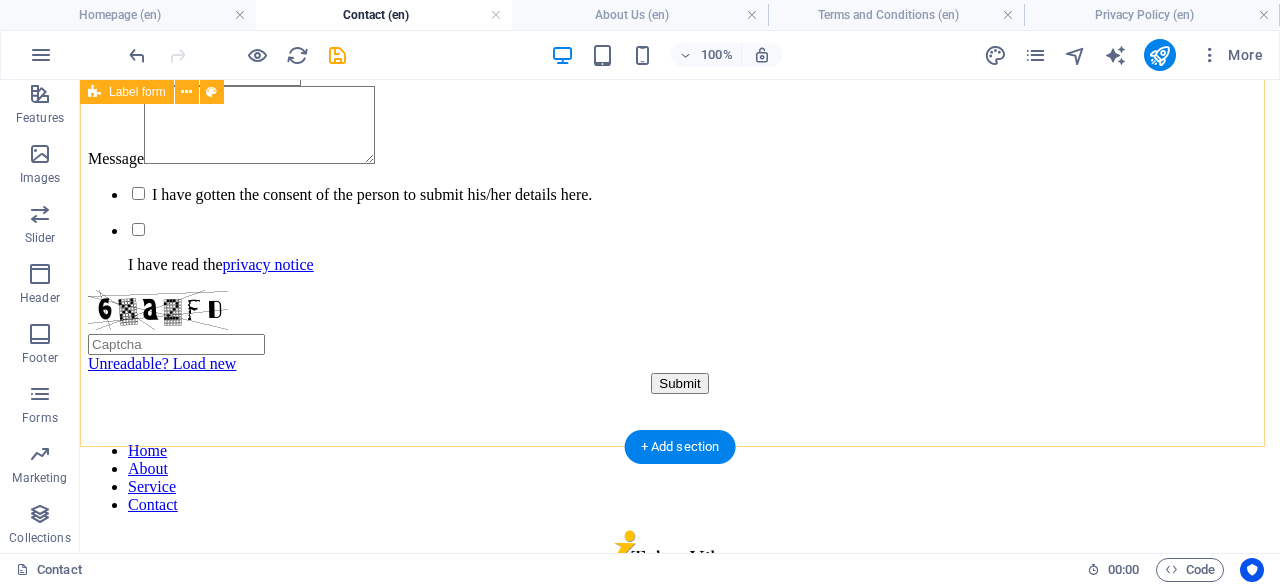 scroll, scrollTop: 2038, scrollLeft: 0, axis: vertical 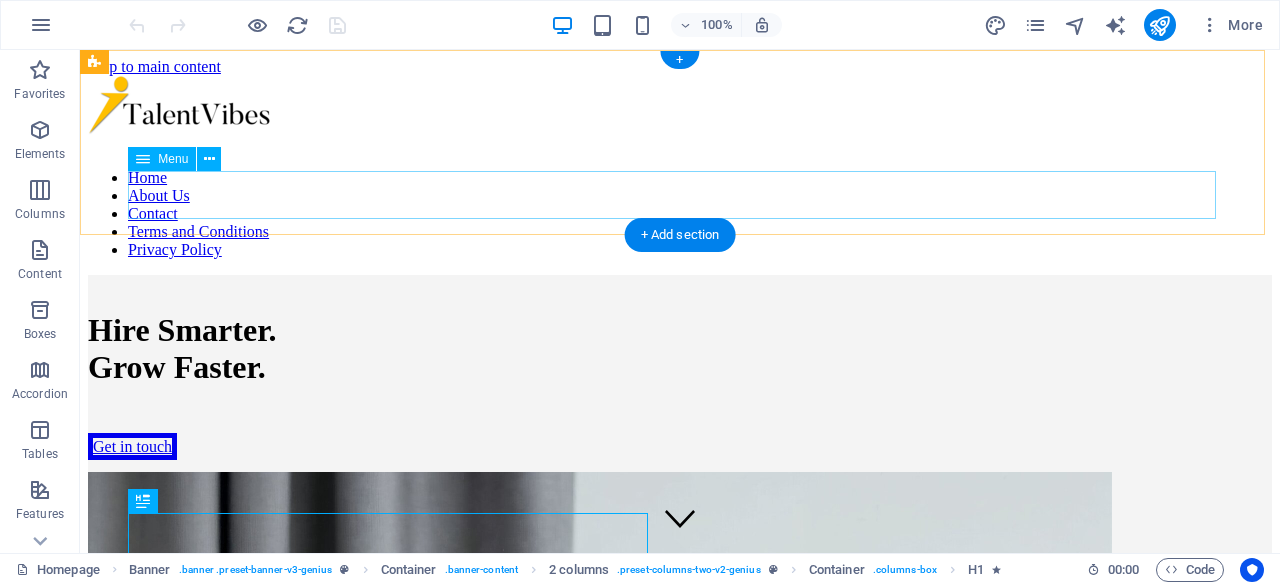 click on "Home About Us Contact Terms and Conditions Privacy Policy" at bounding box center [680, 214] 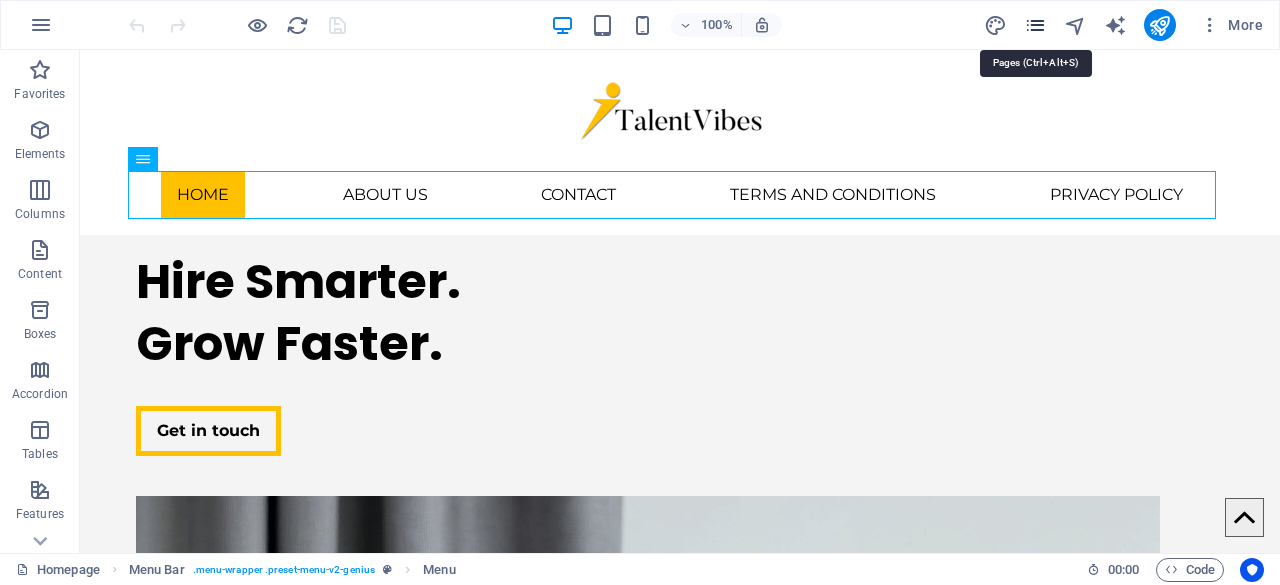 click at bounding box center [1035, 25] 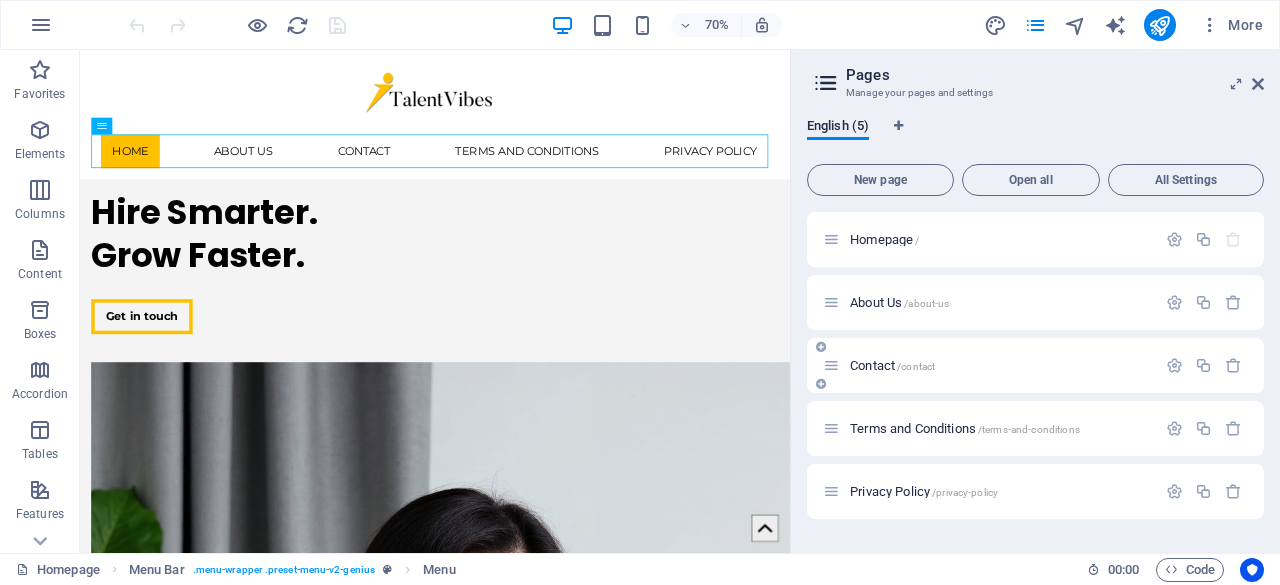 click on "Contact /contact" at bounding box center [1000, 365] 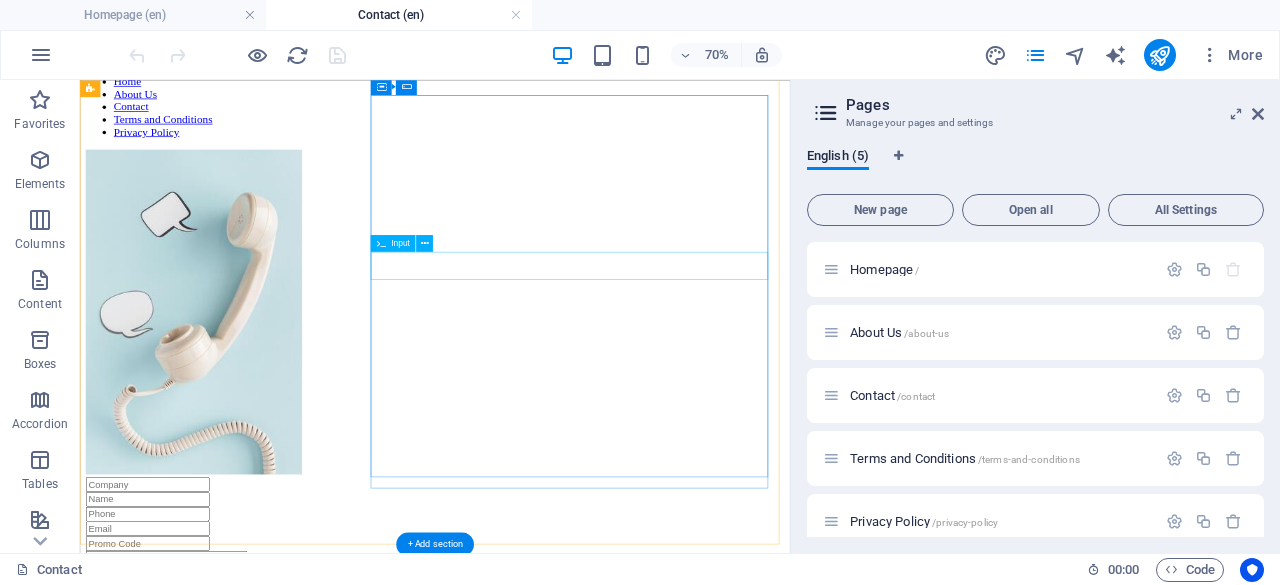 scroll, scrollTop: 0, scrollLeft: 0, axis: both 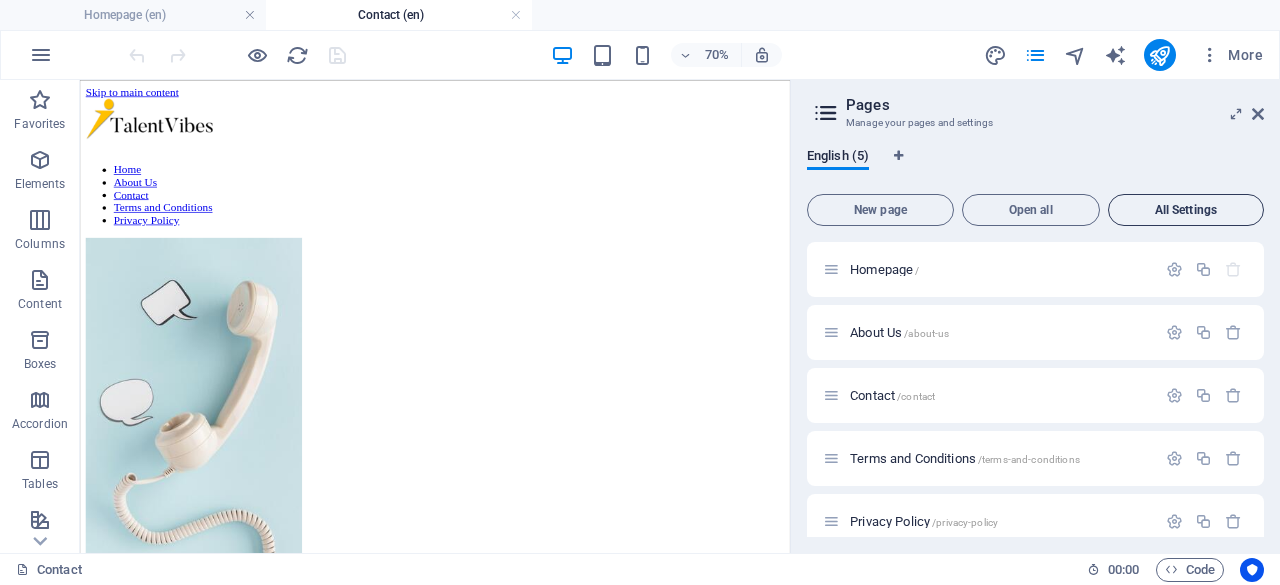 click on "All Settings" at bounding box center (1186, 210) 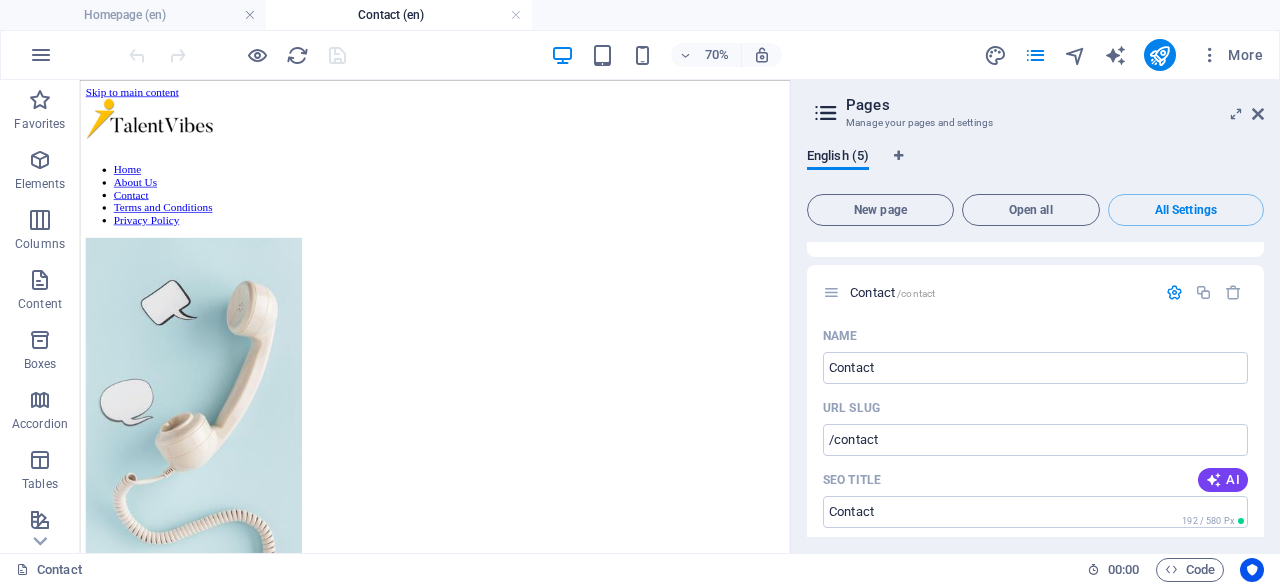 scroll, scrollTop: 1802, scrollLeft: 0, axis: vertical 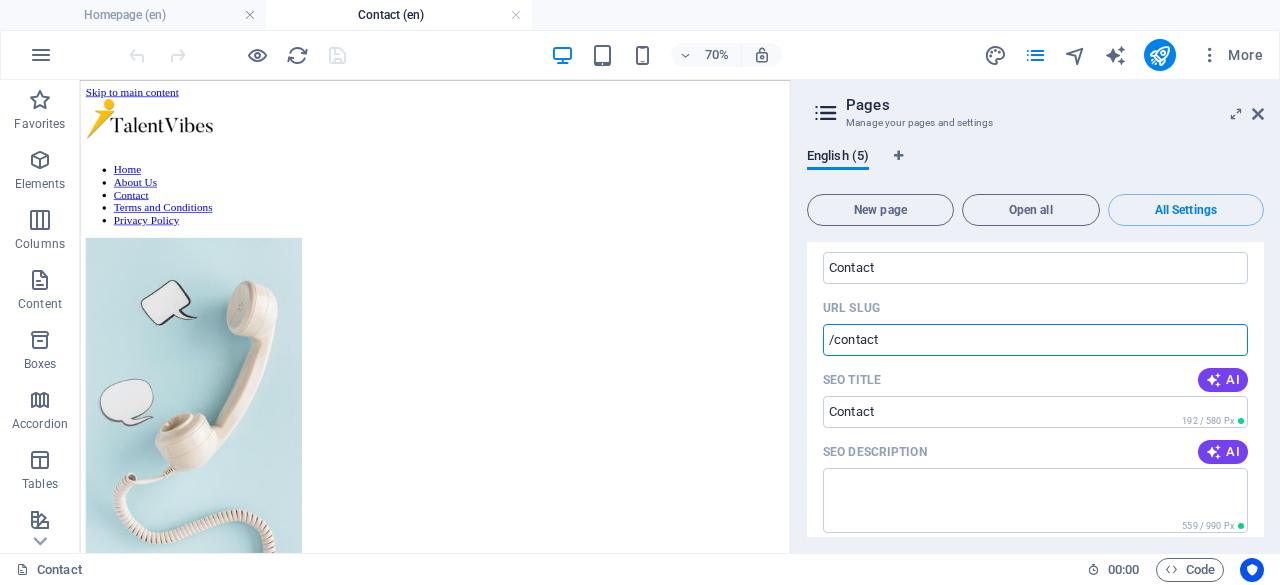 click on "/contact" at bounding box center (1035, 340) 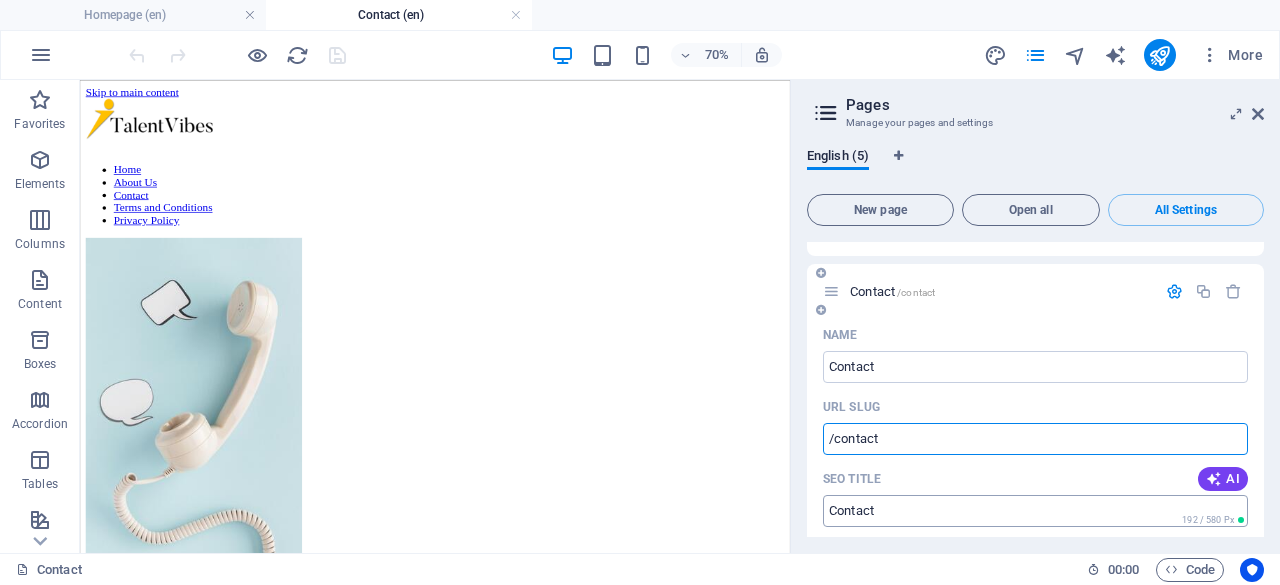 scroll, scrollTop: 1702, scrollLeft: 0, axis: vertical 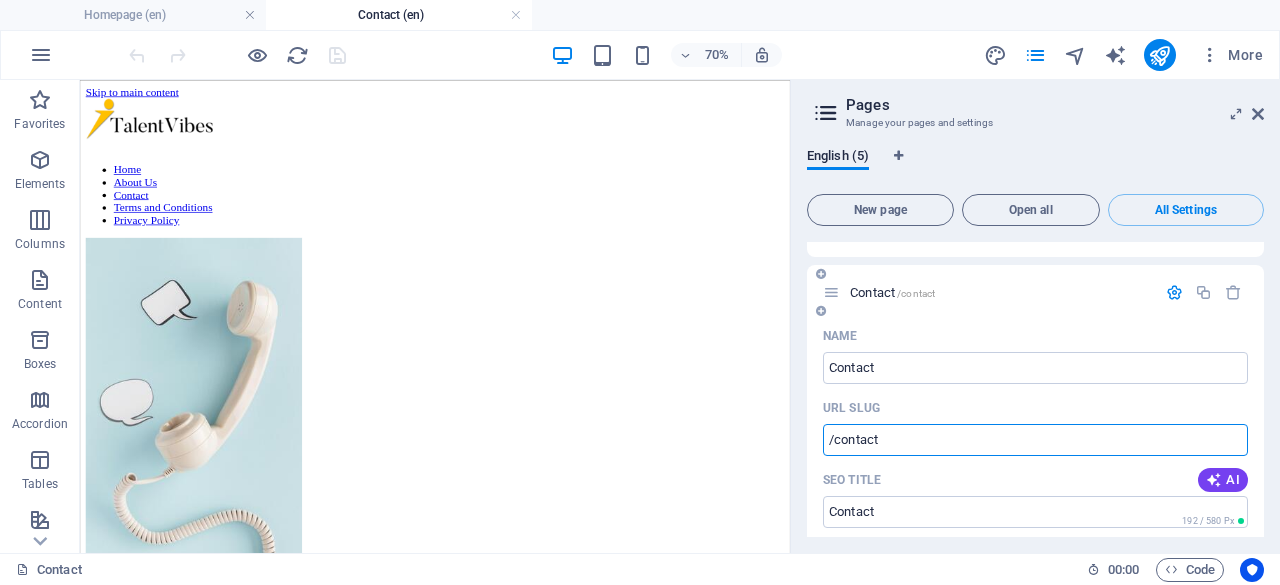 click at bounding box center [1174, 292] 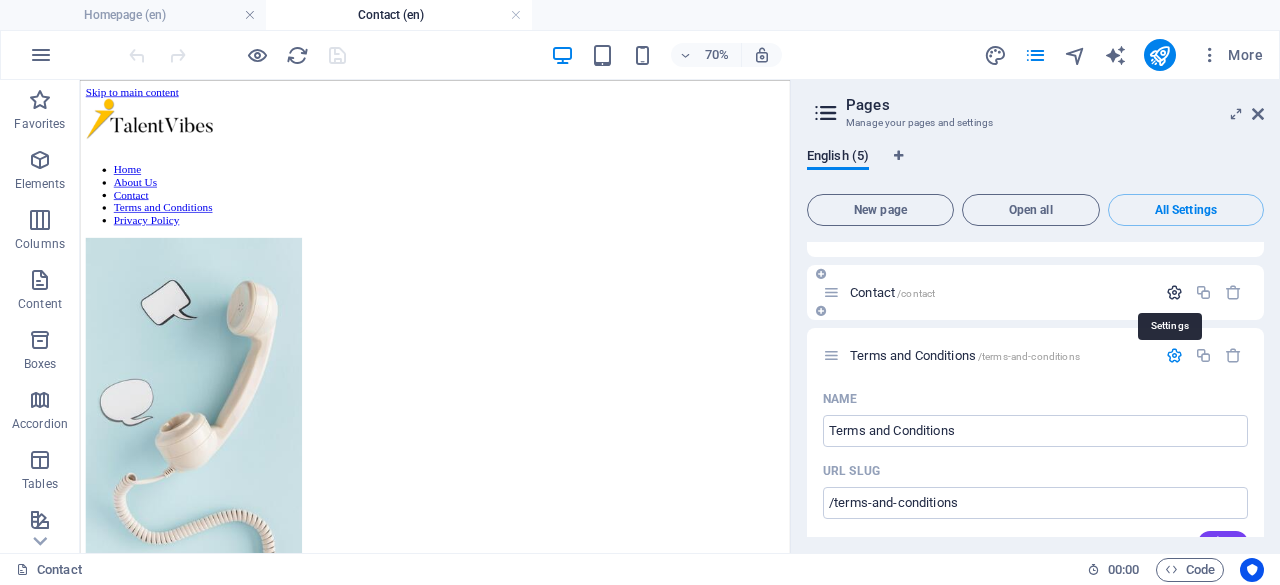 click at bounding box center [1174, 292] 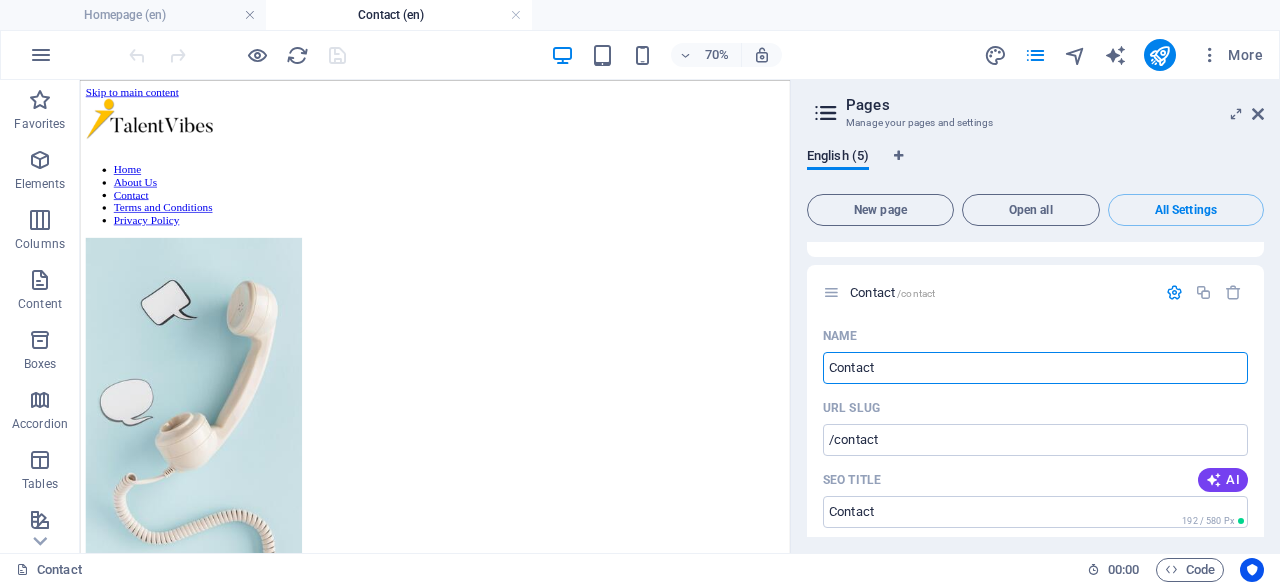 click on "Pages Manage your pages and settings English (5) New page Open all All Settings Homepage / Name Homepage ​ URL SLUG / ​ SEO Title AI ​ 360 / 580 Px SEO Description AI ​ 559 / 990 Px SEO Keywords AI ​ Settings Menu Noindex Preview Mobile Desktop www.example.com TalentVibes - Hire Smarter. Grow Faster We help companies build high-performing teams — affordably, efficiently, and with heart. Meta tags ​ Preview Image (Open Graph) Drag files here, click to choose files or select files from Files or our free stock photos & videos More Settings About Us /about-us Name About Us ​ URL SLUG /about-us ​ SEO Title AI ​ 206 / 580 Px SEO Description AI ​ 559 / 990 Px SEO Keywords AI ​ Settings Menu Noindex Preview Mobile Desktop www.example.com about-us About Us - TalentVibes We help companies build high-performing teams — affordably, efficiently, and with heart. Meta tags ​ Preview Image (Open Graph) Drag files here, click to choose files or More Settings Contact /contact Name Contact ​ ​ AI" at bounding box center (1035, 316) 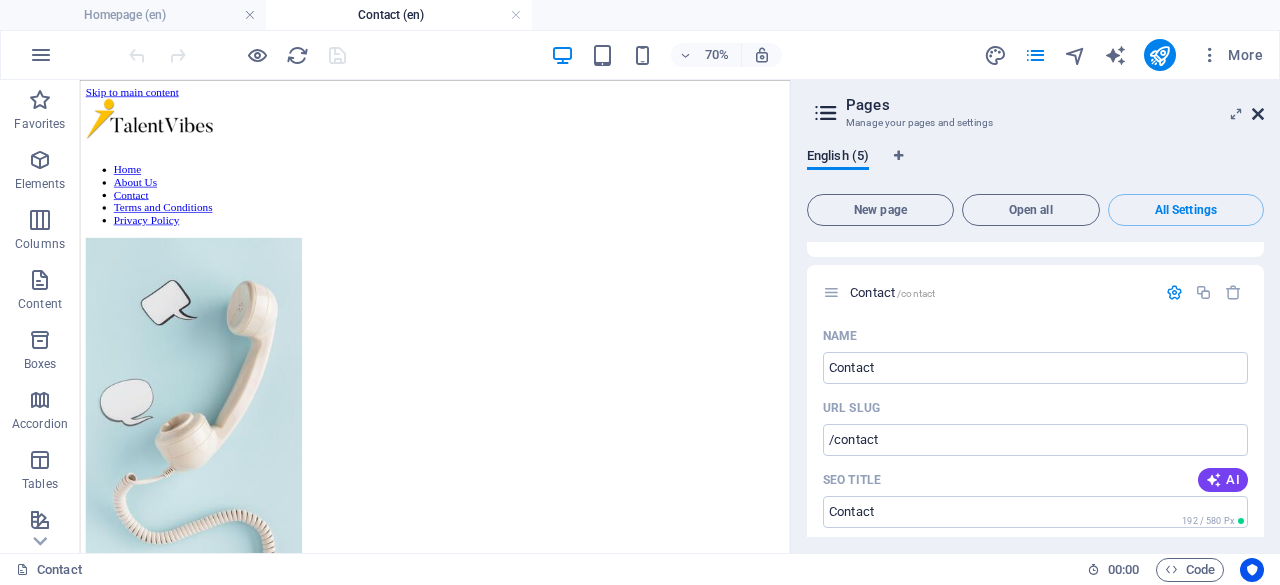 click at bounding box center (1258, 114) 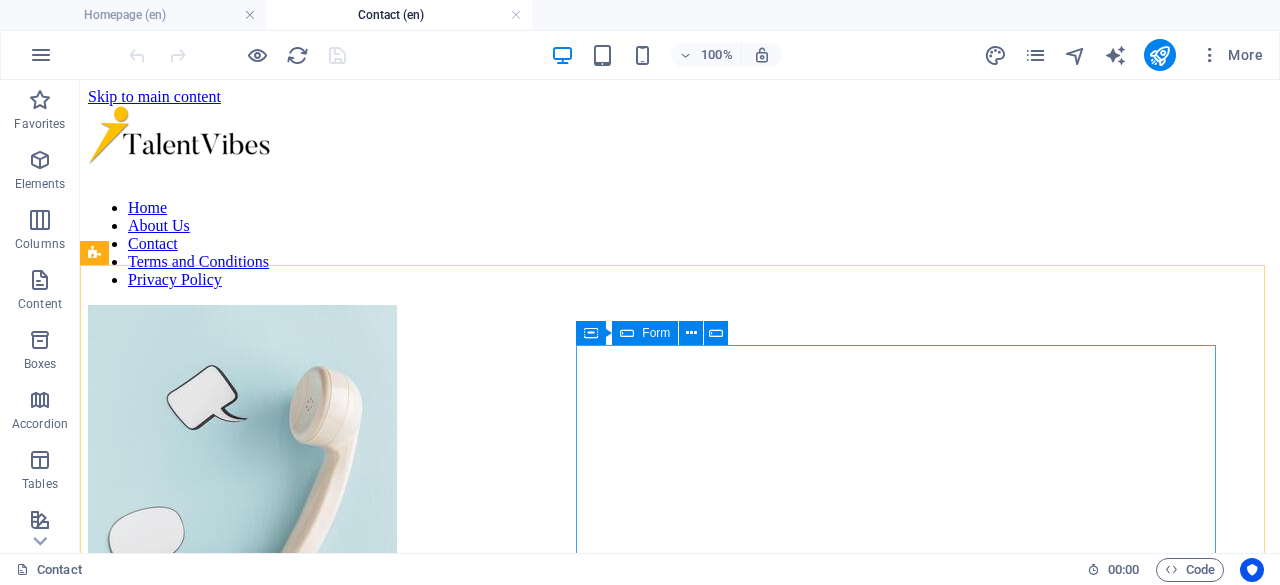 click on "Form" at bounding box center [656, 333] 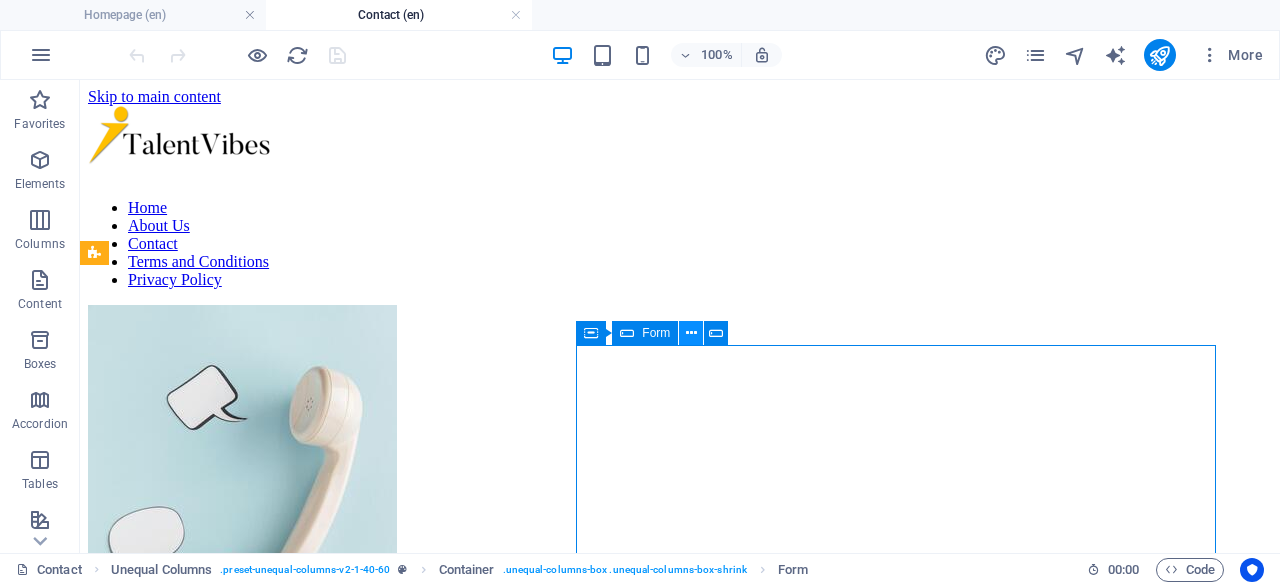 click at bounding box center [691, 333] 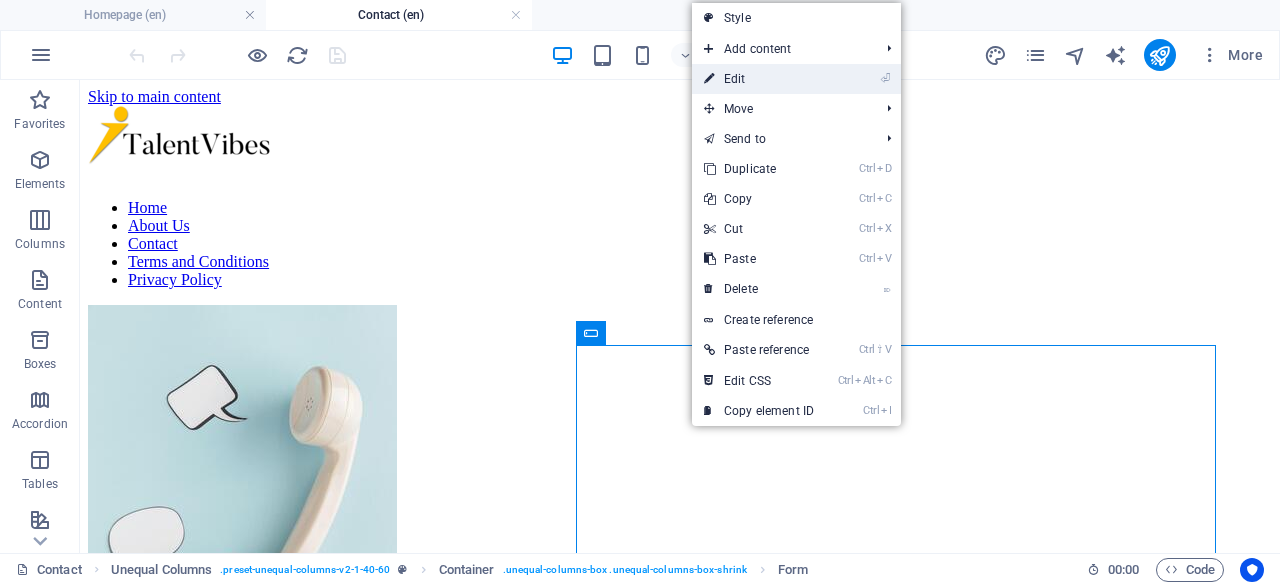 click on "⏎  Edit" at bounding box center (759, 79) 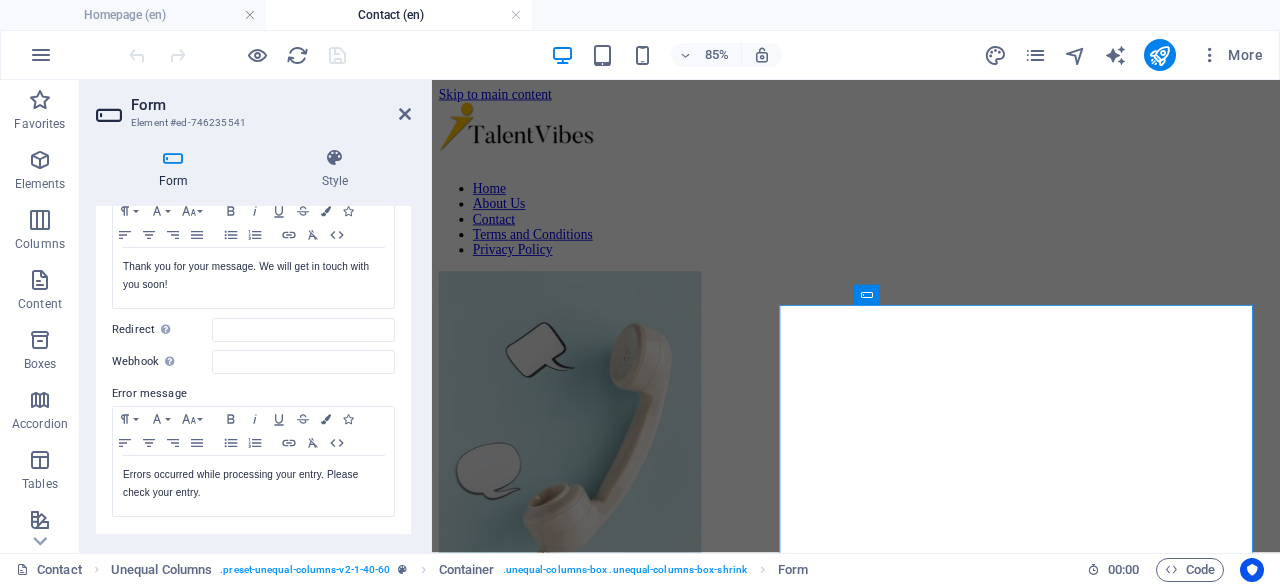 scroll, scrollTop: 200, scrollLeft: 0, axis: vertical 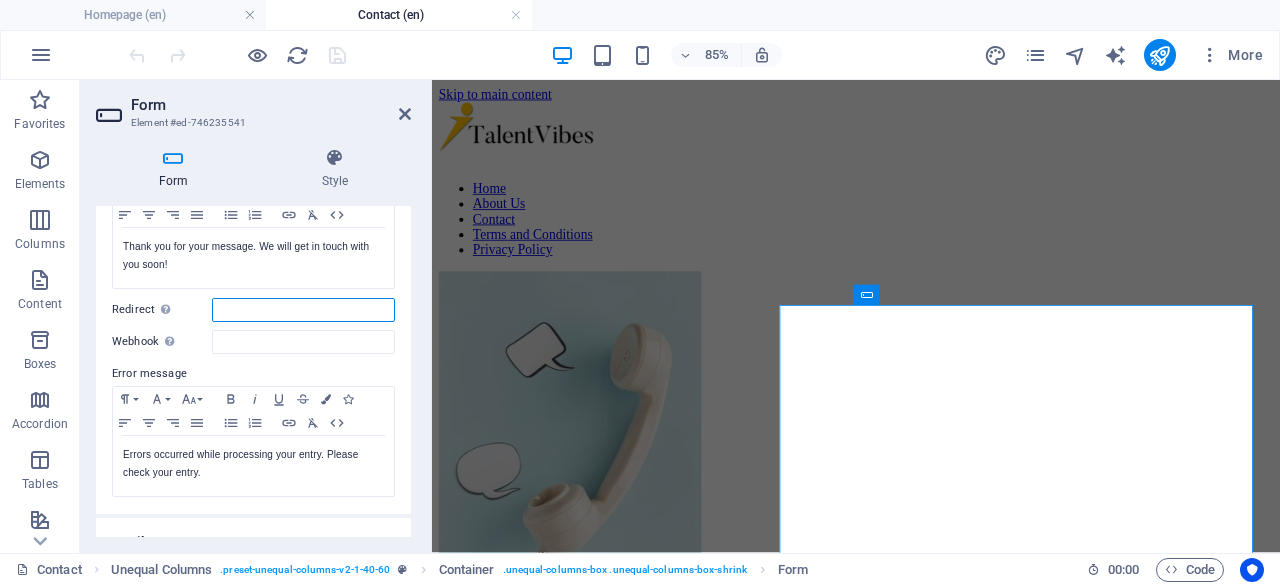 click on "Redirect Define a redirect target upon successful form submission; for example, a success page." at bounding box center (303, 310) 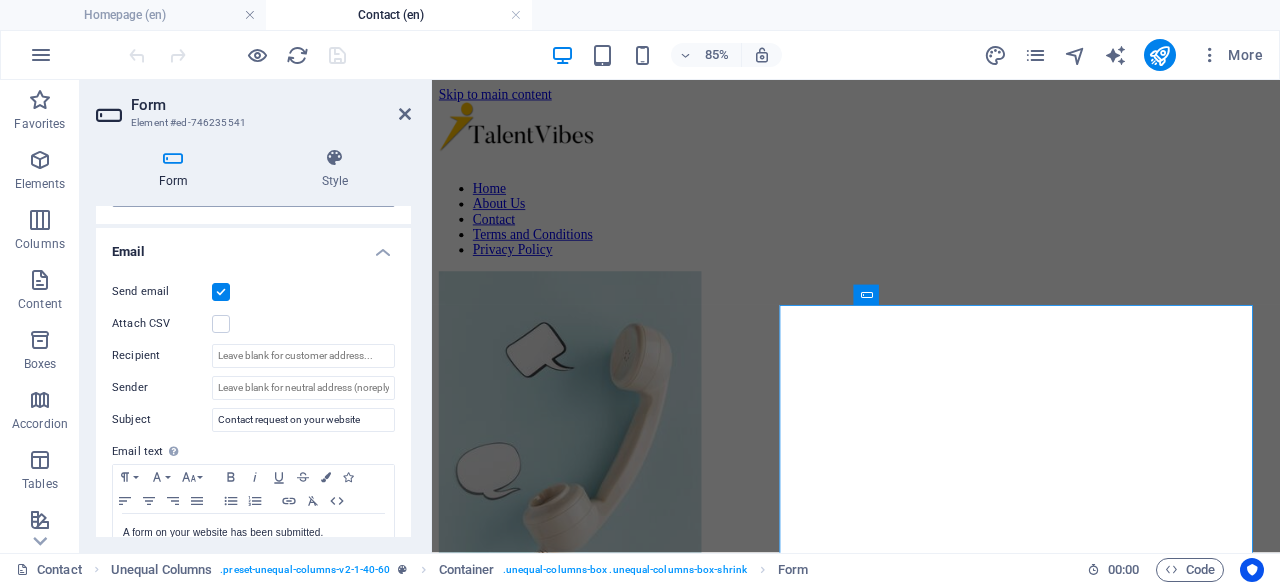 scroll, scrollTop: 500, scrollLeft: 0, axis: vertical 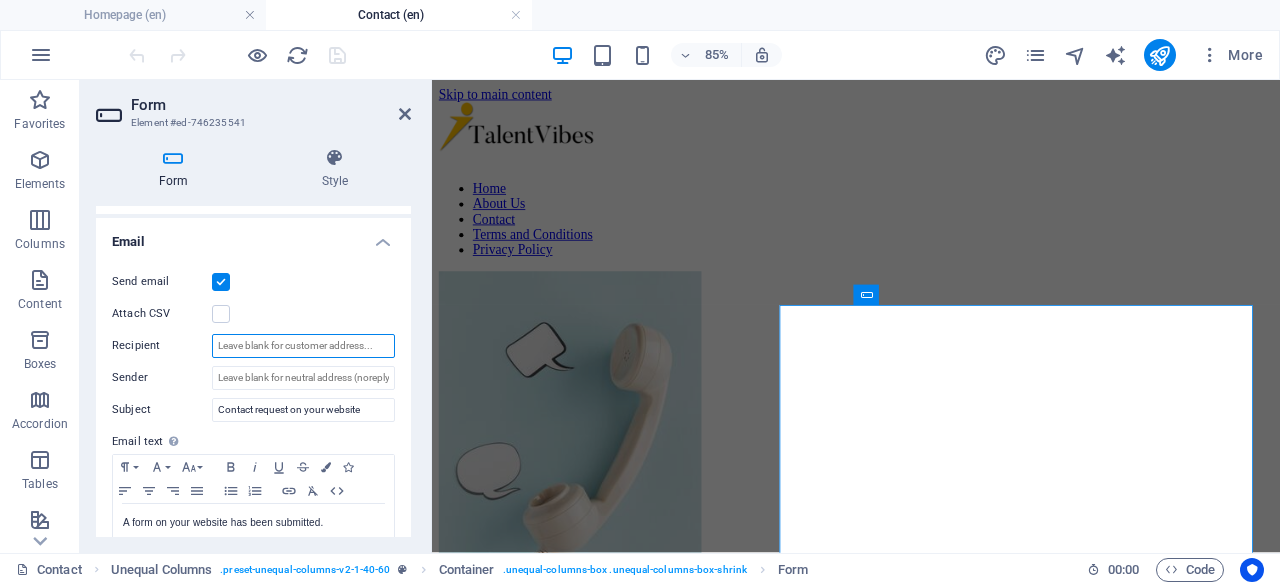 click on "Recipient" at bounding box center [303, 346] 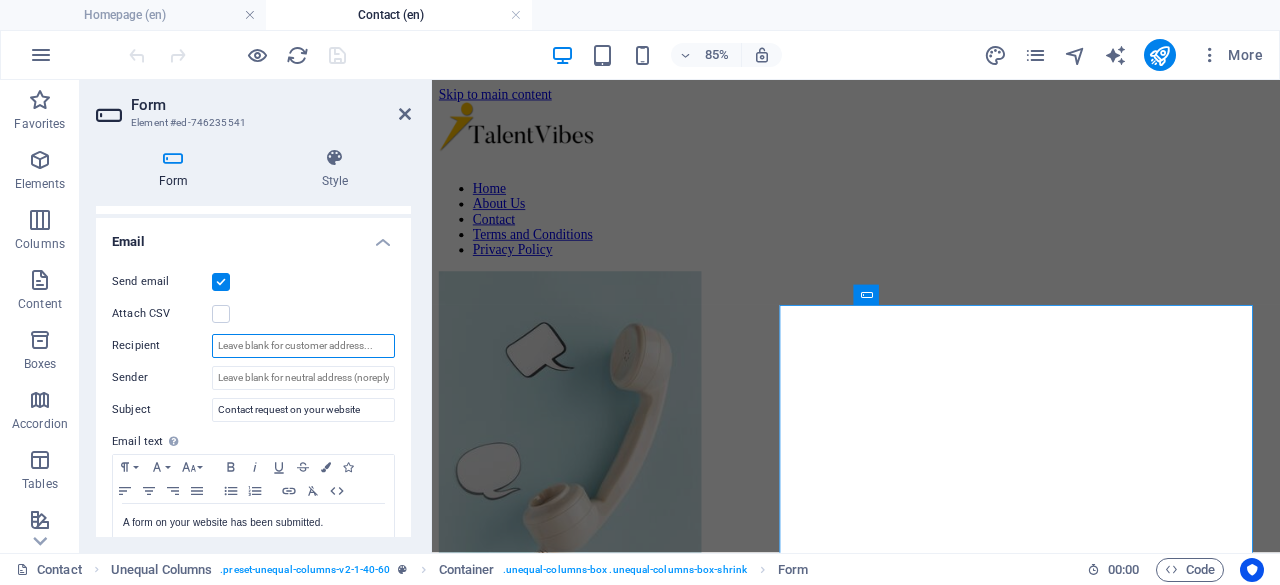 click on "Recipient" at bounding box center (303, 346) 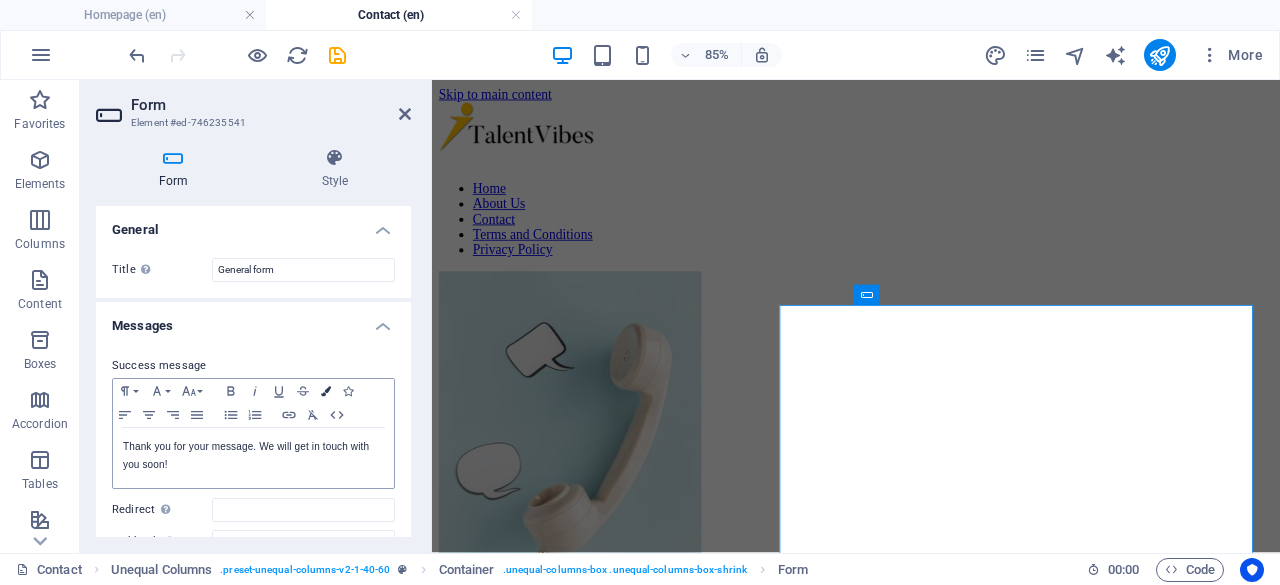 scroll, scrollTop: 300, scrollLeft: 0, axis: vertical 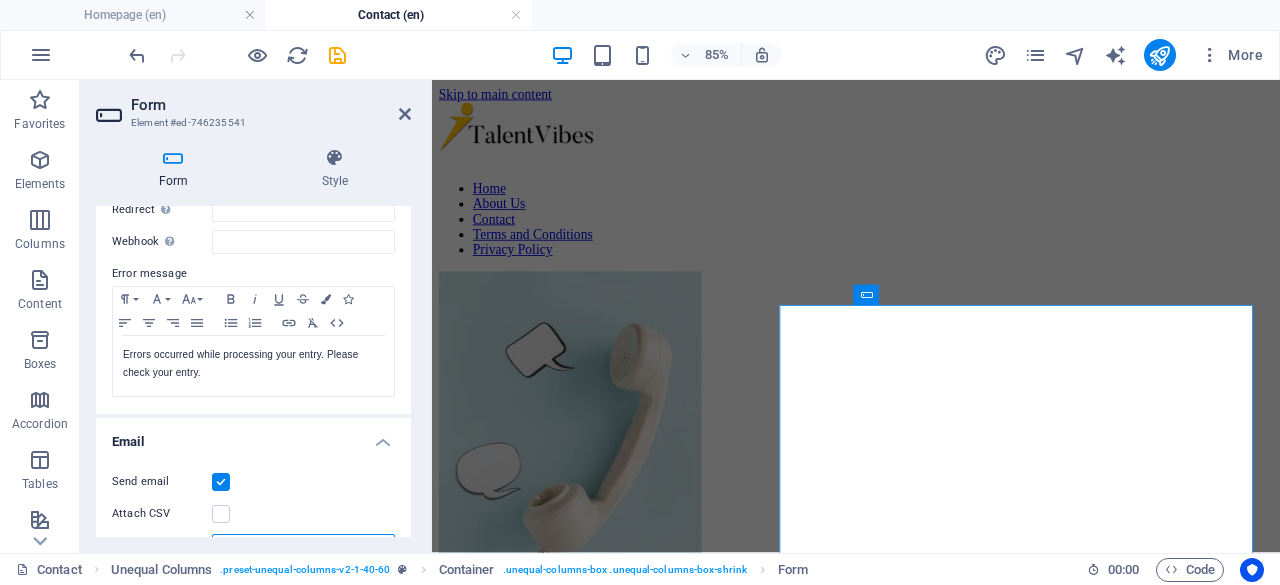 type on "[EMAIL]" 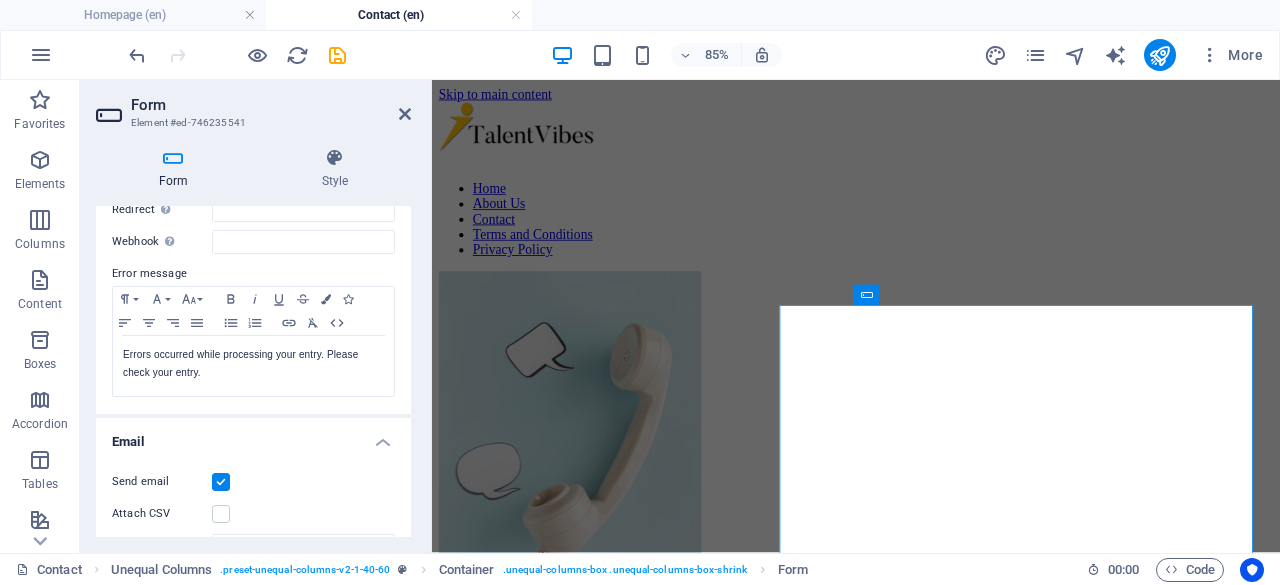 click on "Email" at bounding box center [253, 436] 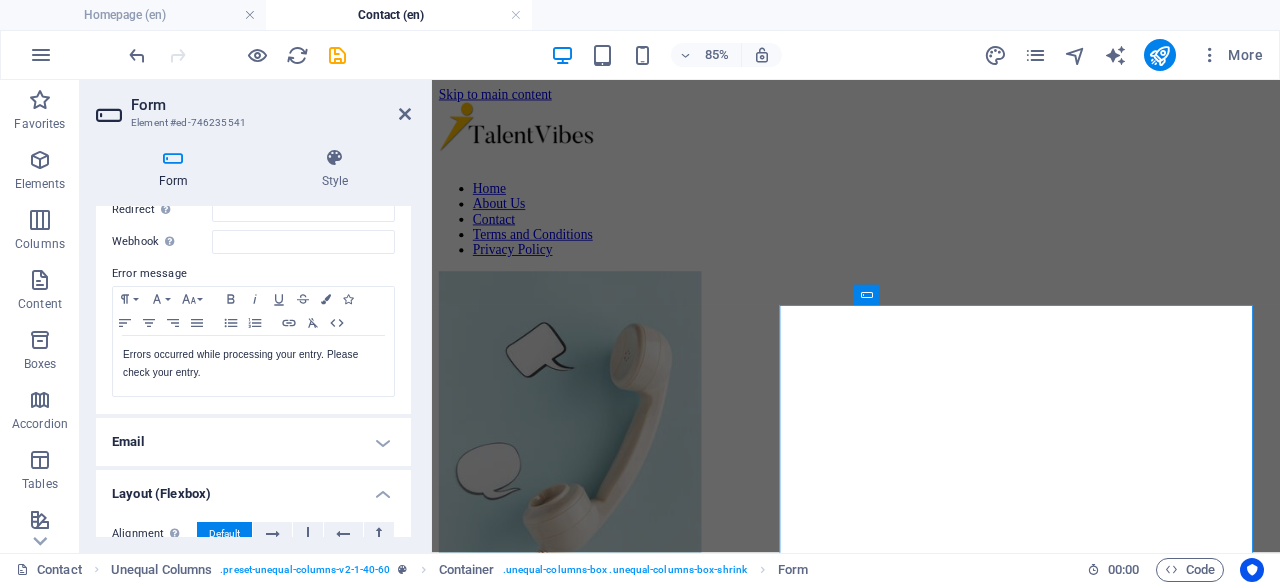 click on "Email" at bounding box center [253, 442] 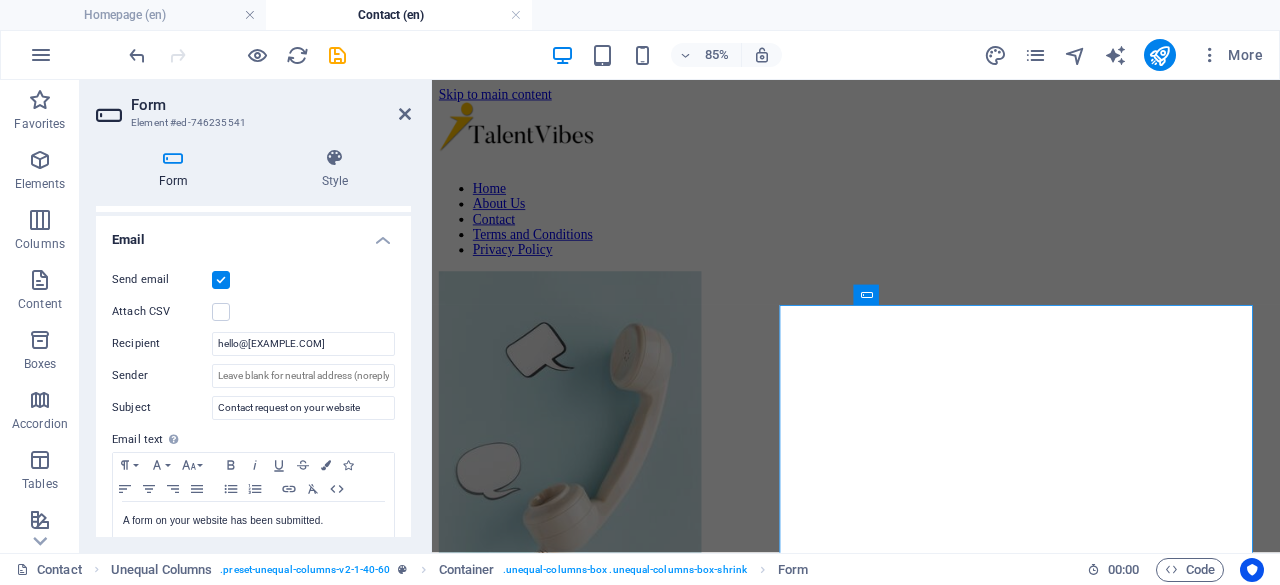 scroll, scrollTop: 600, scrollLeft: 0, axis: vertical 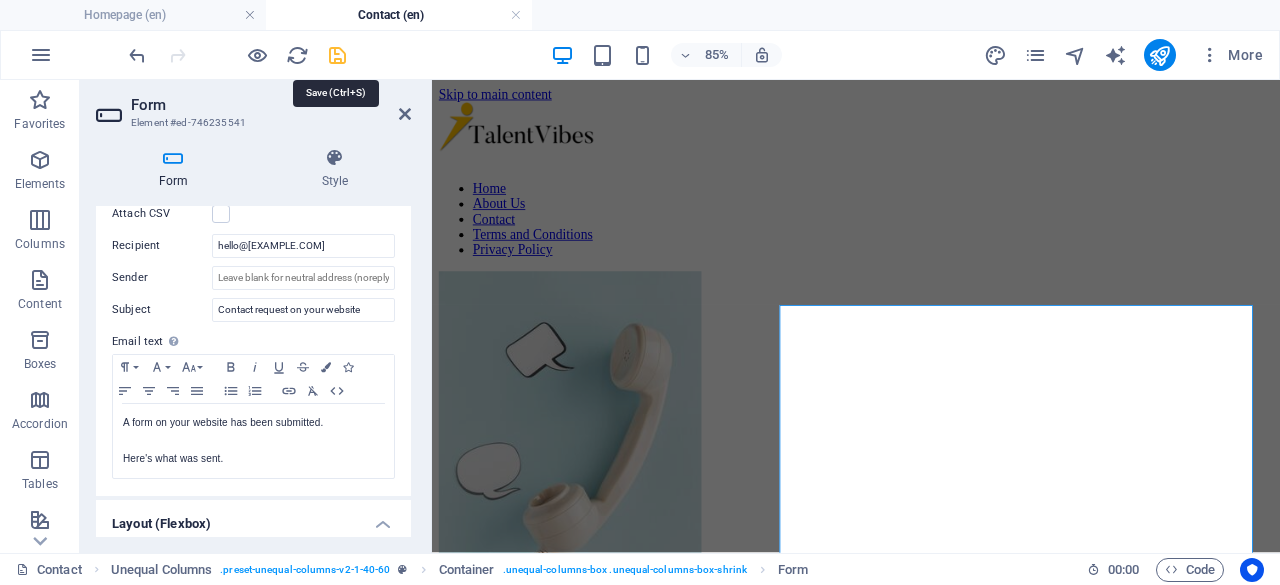 click at bounding box center (337, 55) 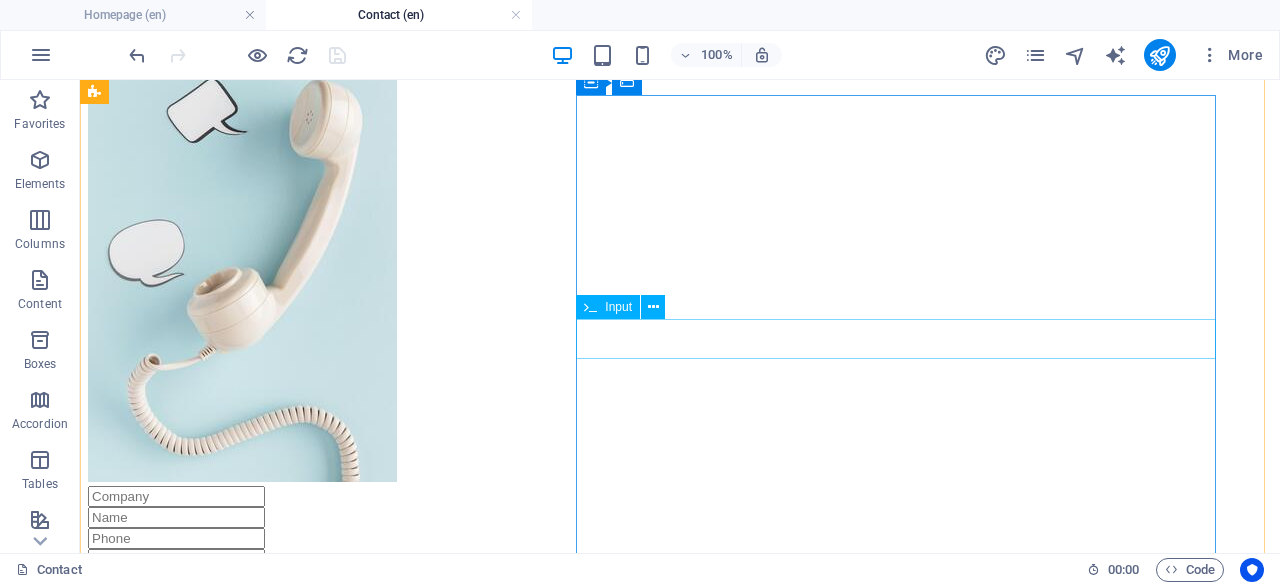 scroll, scrollTop: 300, scrollLeft: 0, axis: vertical 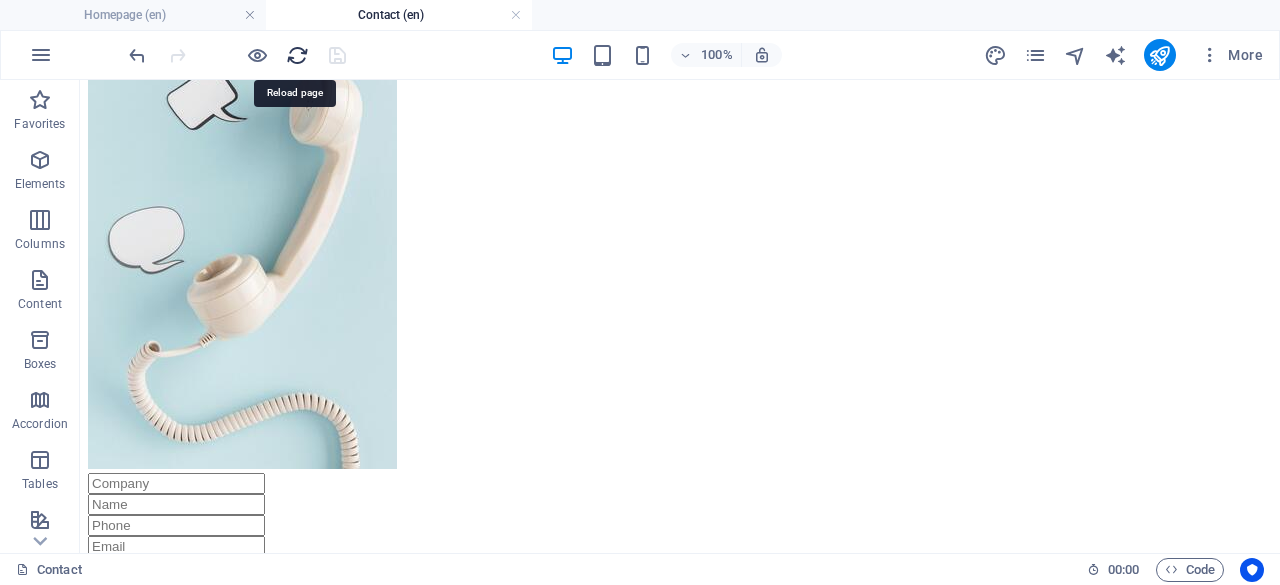 click at bounding box center [297, 55] 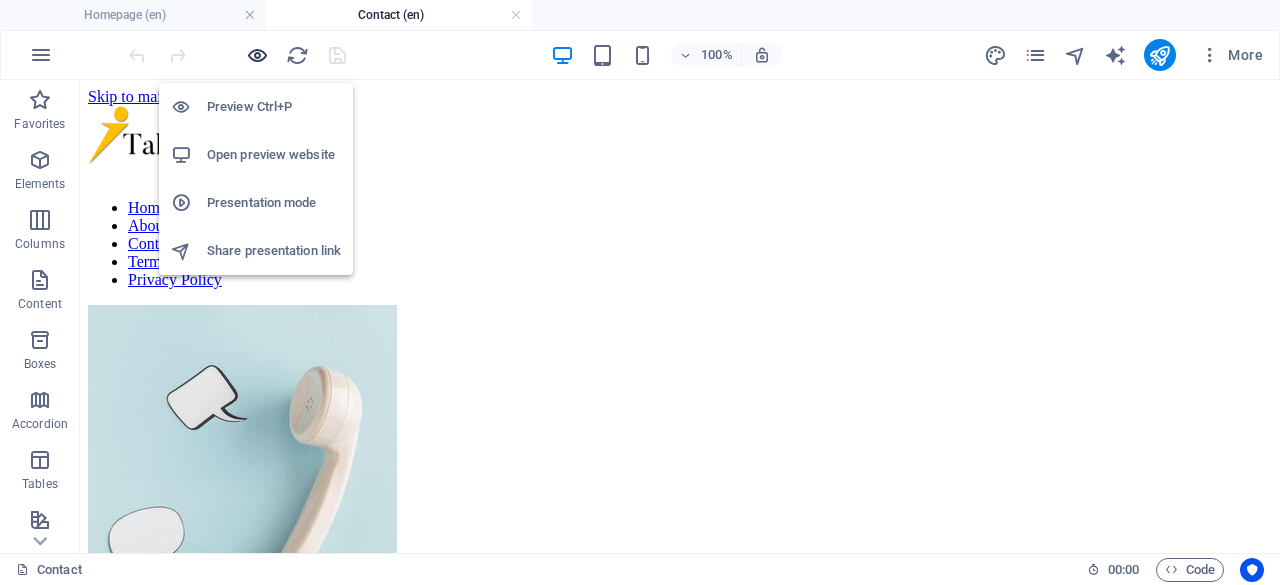 scroll, scrollTop: 0, scrollLeft: 0, axis: both 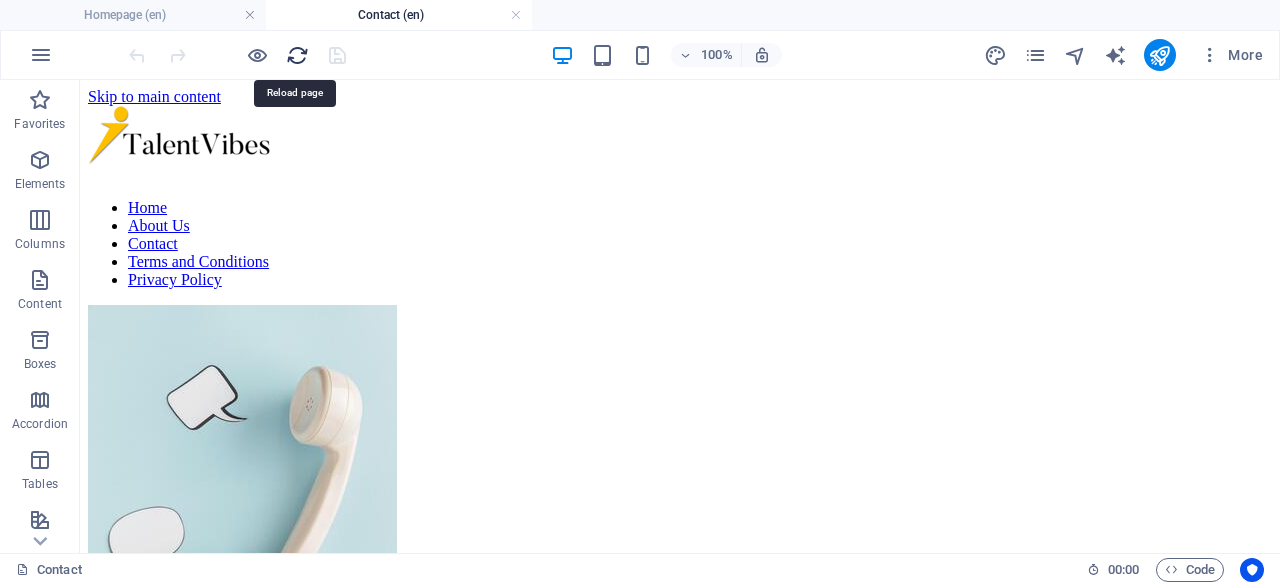 click at bounding box center [297, 55] 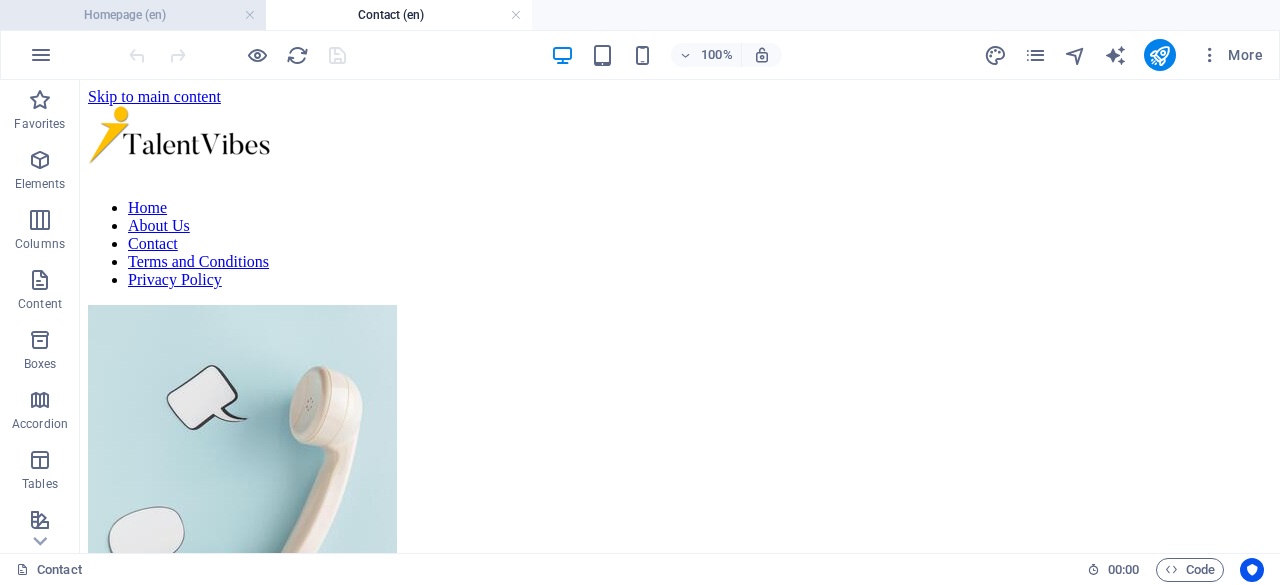 scroll, scrollTop: 0, scrollLeft: 0, axis: both 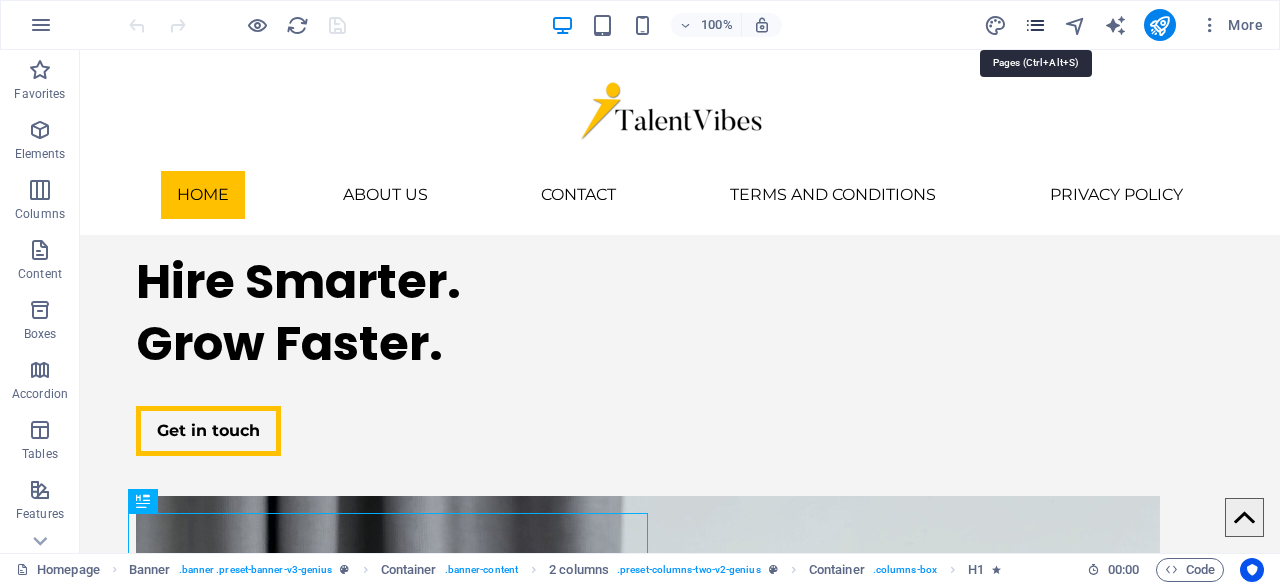 click at bounding box center (1035, 25) 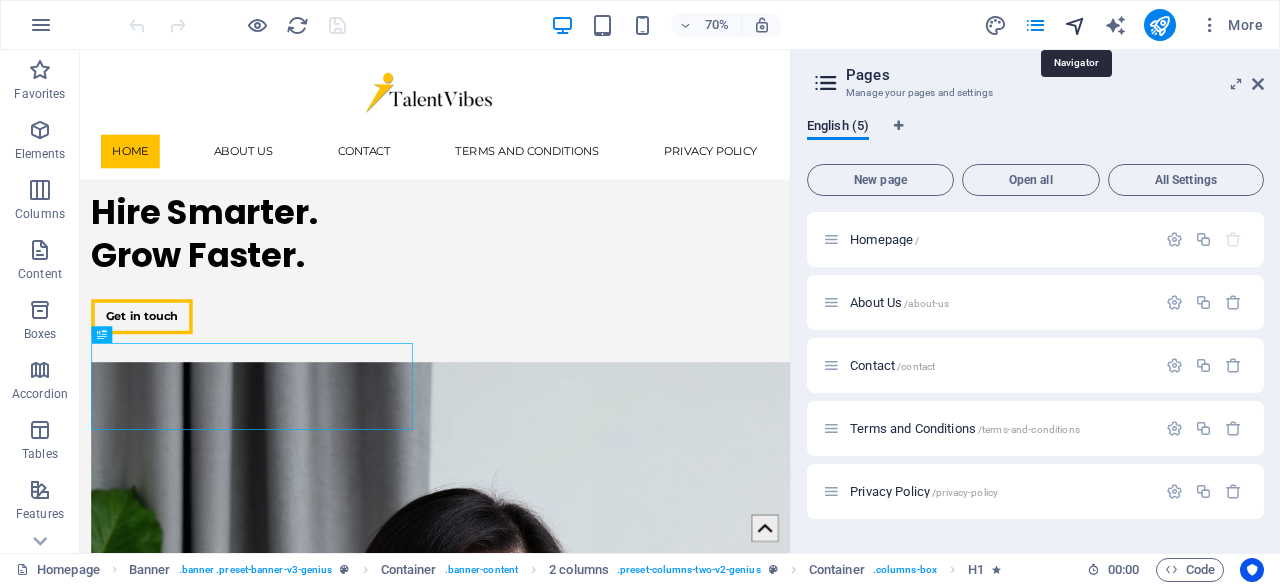 click at bounding box center [1075, 25] 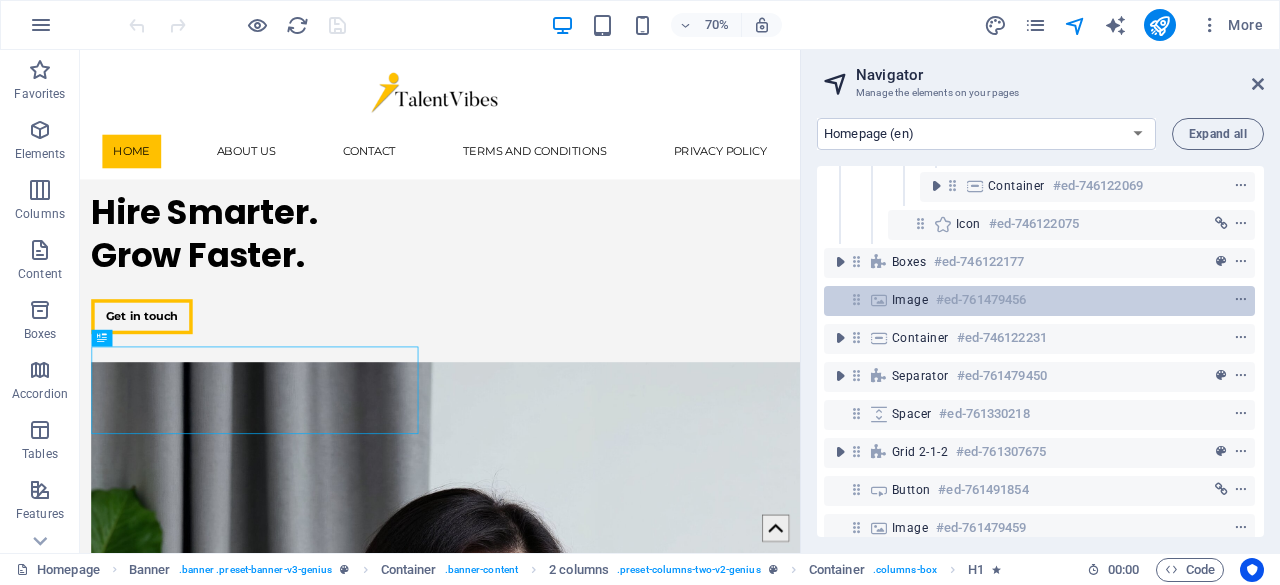 scroll, scrollTop: 335, scrollLeft: 4, axis: both 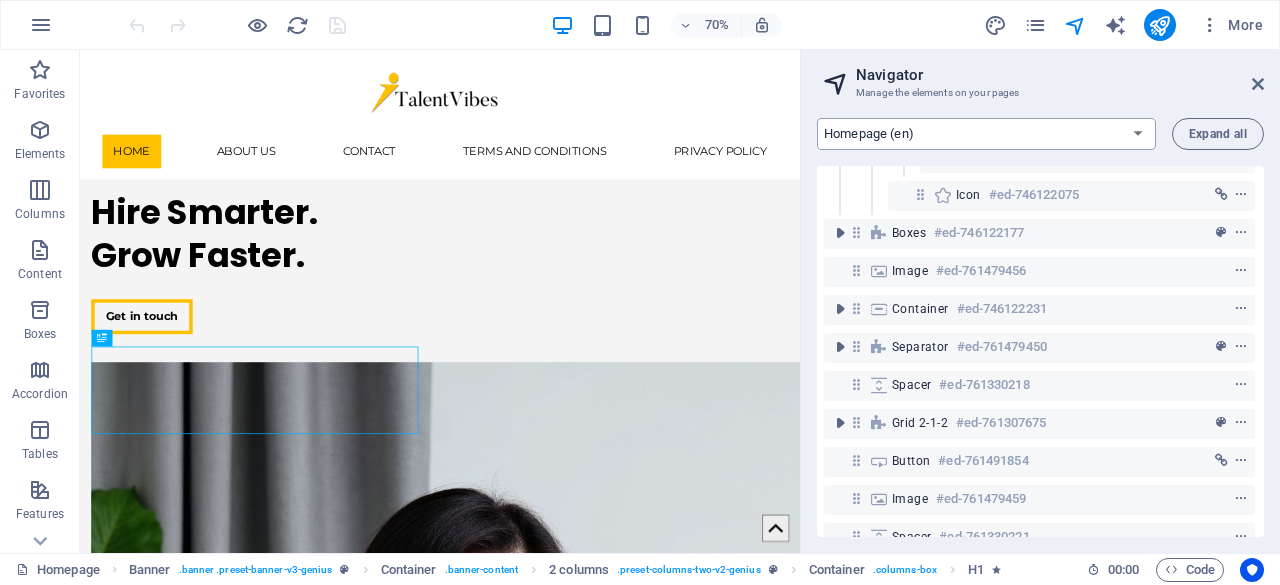 click on "Homepage  (en) About Us  (en) Contact  (en) Terms and Conditions  (en) Privacy Policy  (en)" at bounding box center (986, 134) 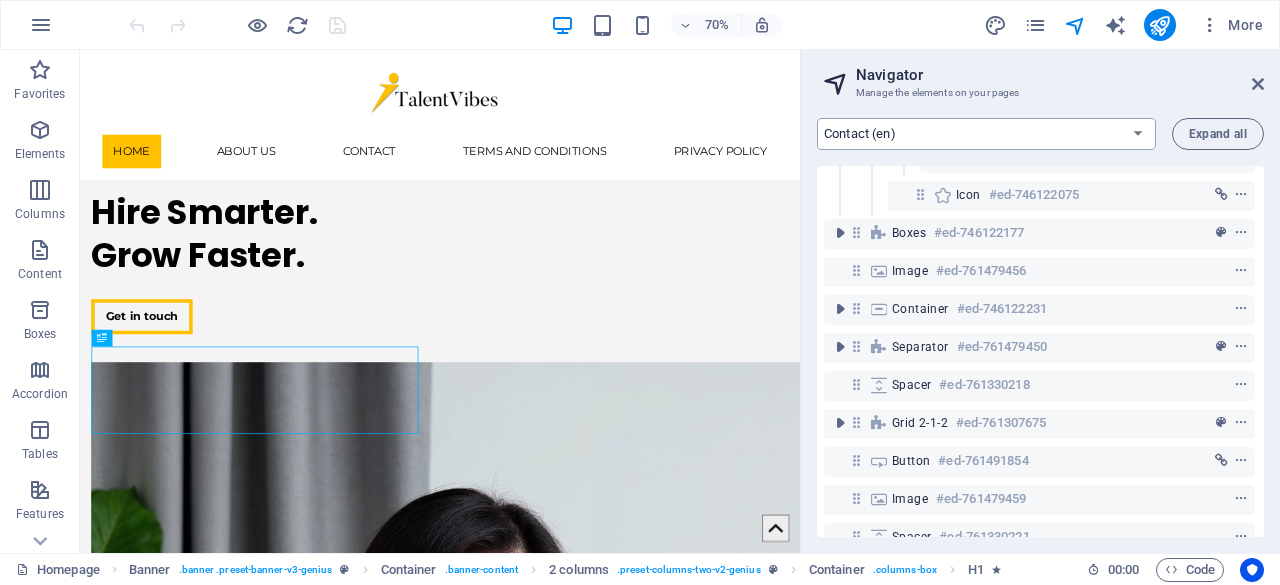 click on "Homepage  (en) About Us  (en) Contact  (en) Terms and Conditions  (en) Privacy Policy  (en)" at bounding box center [986, 134] 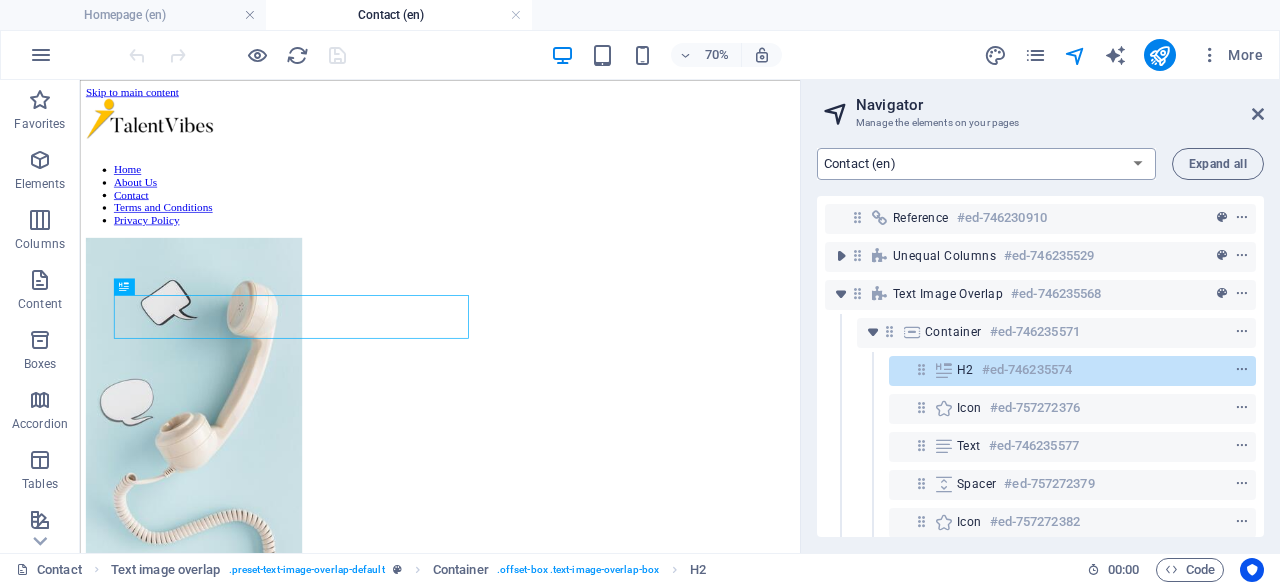 scroll, scrollTop: 768, scrollLeft: 0, axis: vertical 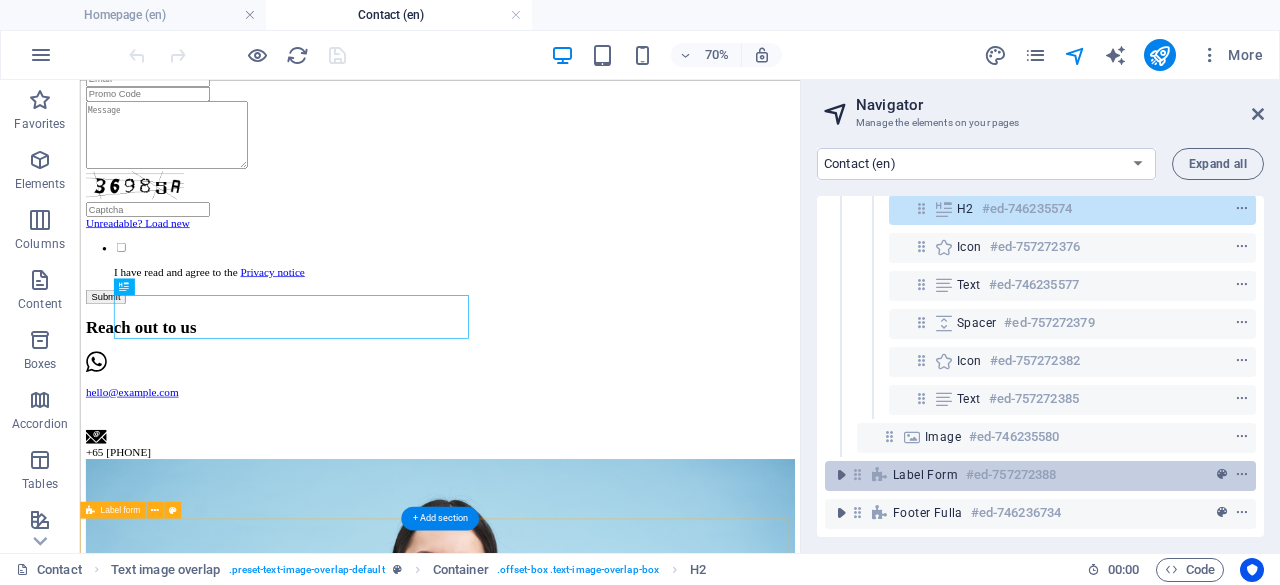 click on "Label form #ed-757272388" at bounding box center (1024, 475) 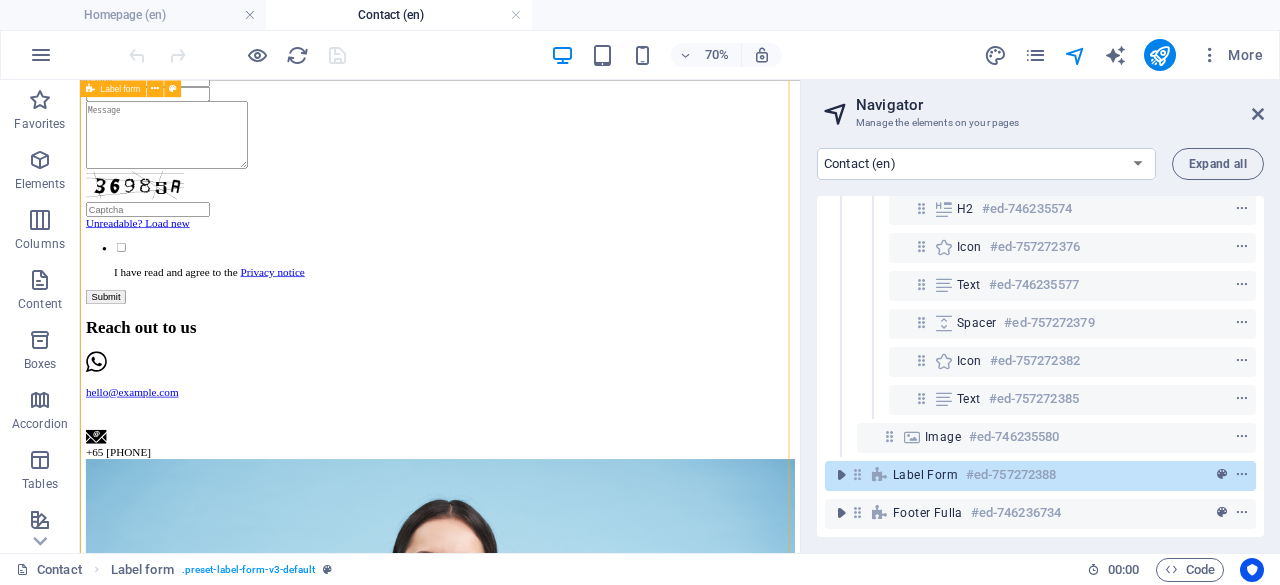 scroll, scrollTop: 1565, scrollLeft: 0, axis: vertical 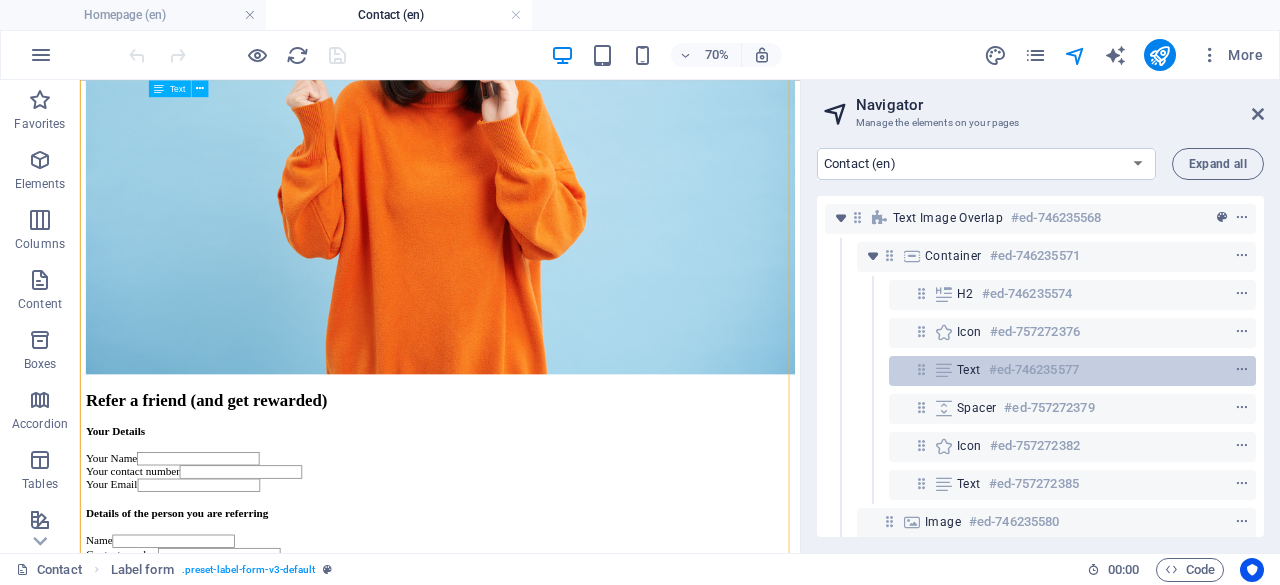 click on "Text #ed-746235577" at bounding box center (1056, 370) 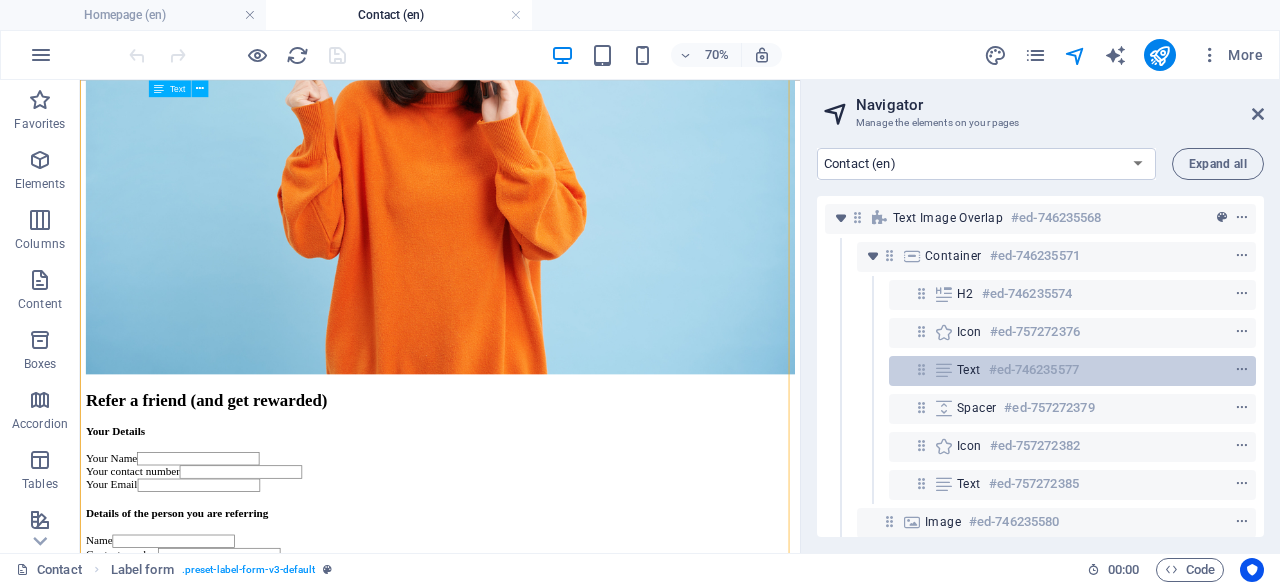 scroll, scrollTop: 825, scrollLeft: 0, axis: vertical 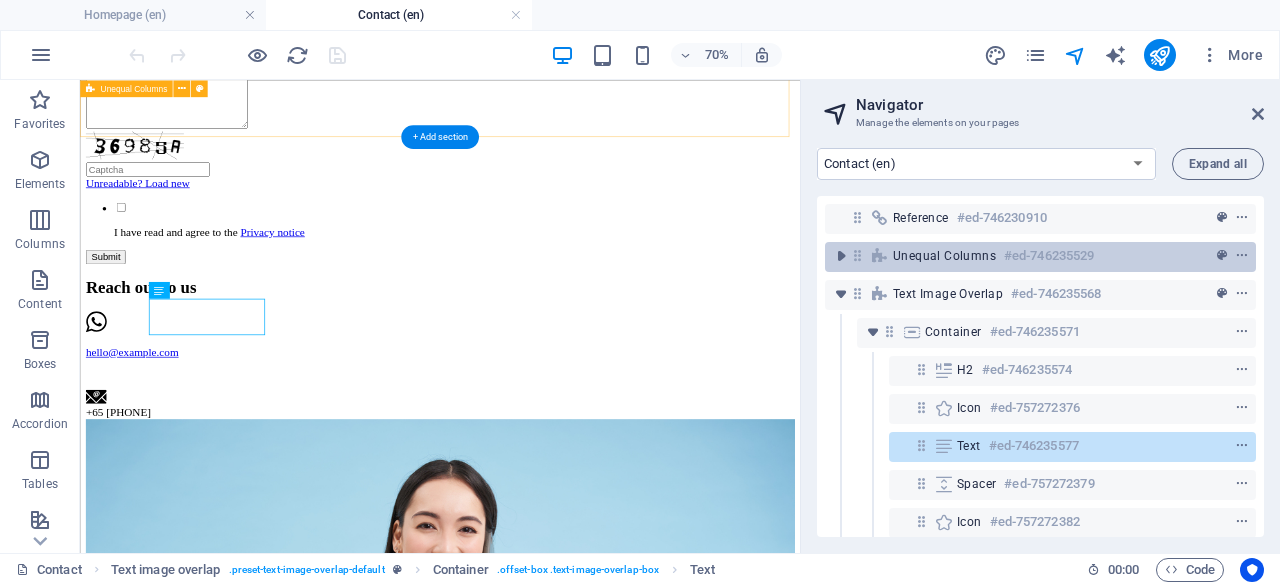 click on "Unequal Columns #ed-746235529" at bounding box center (1024, 256) 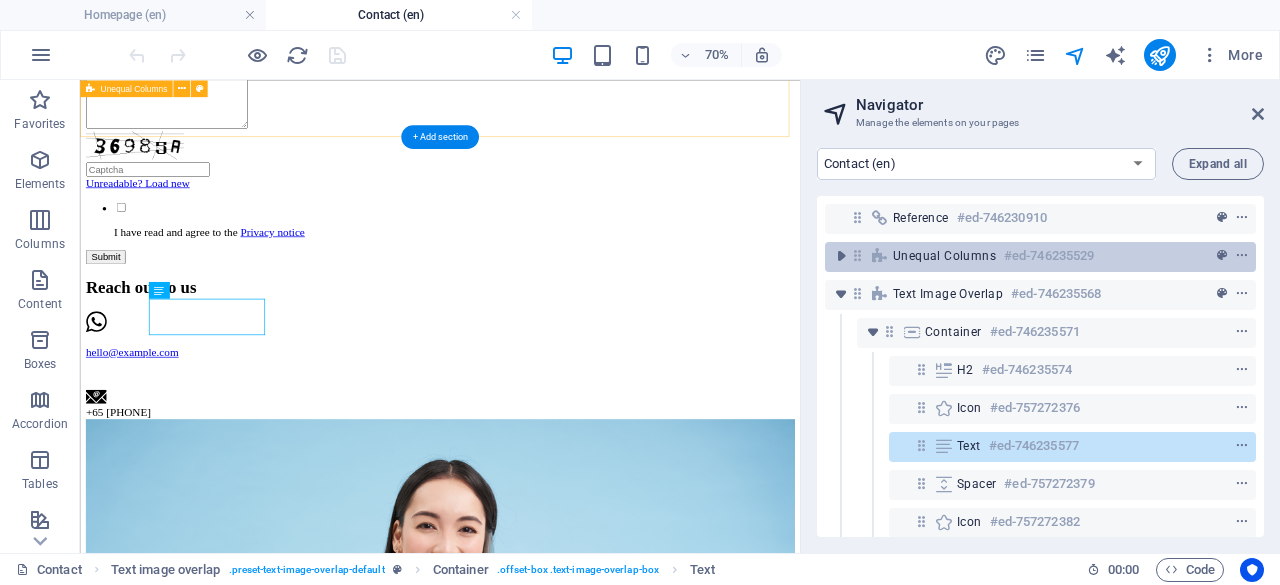 scroll, scrollTop: 208, scrollLeft: 0, axis: vertical 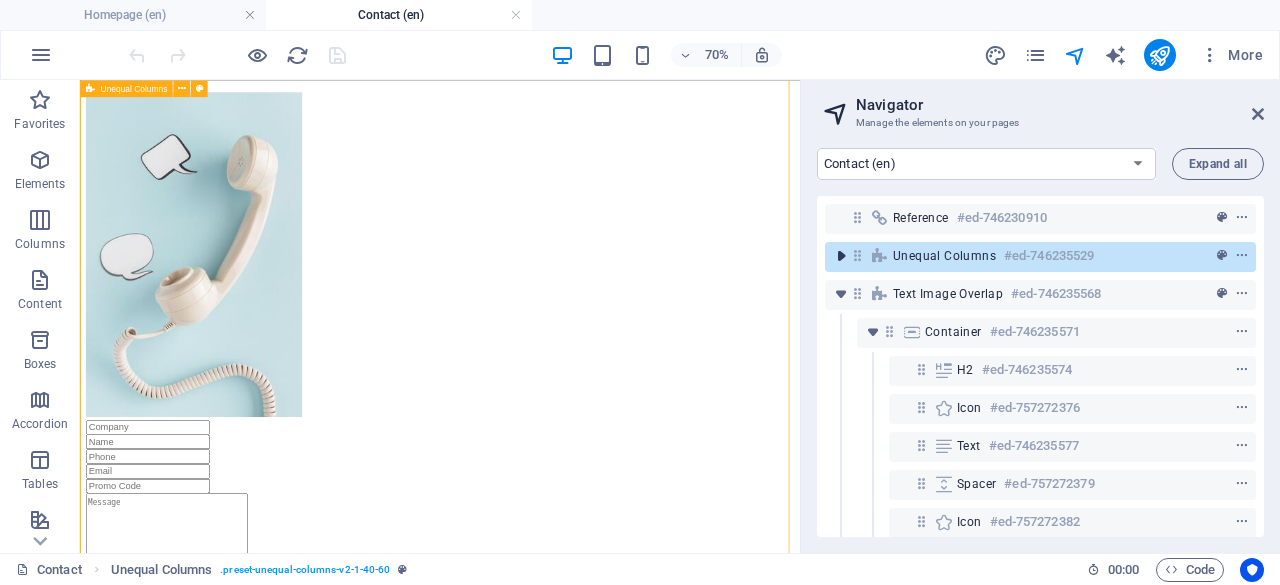 click at bounding box center [841, 256] 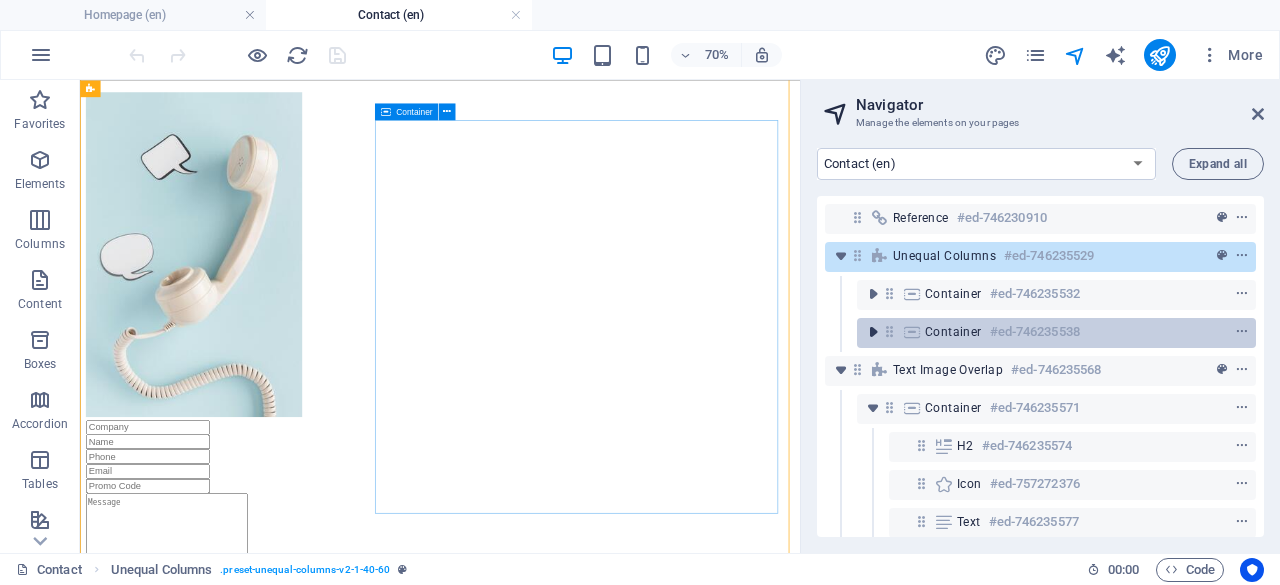 click at bounding box center (873, 332) 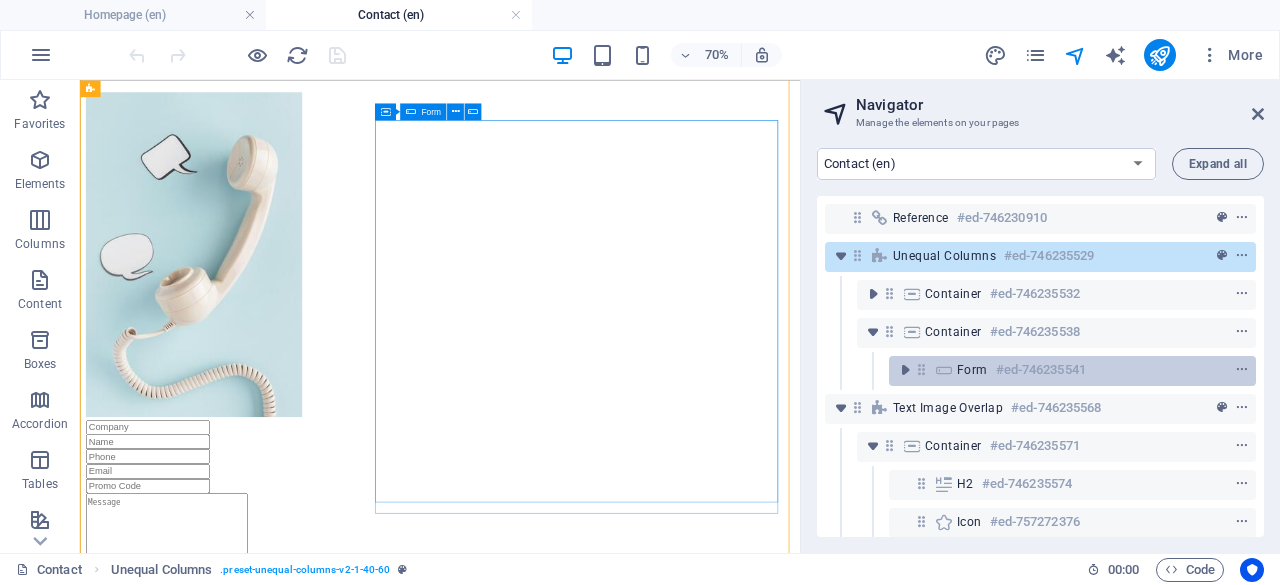 click on "Form" at bounding box center (972, 370) 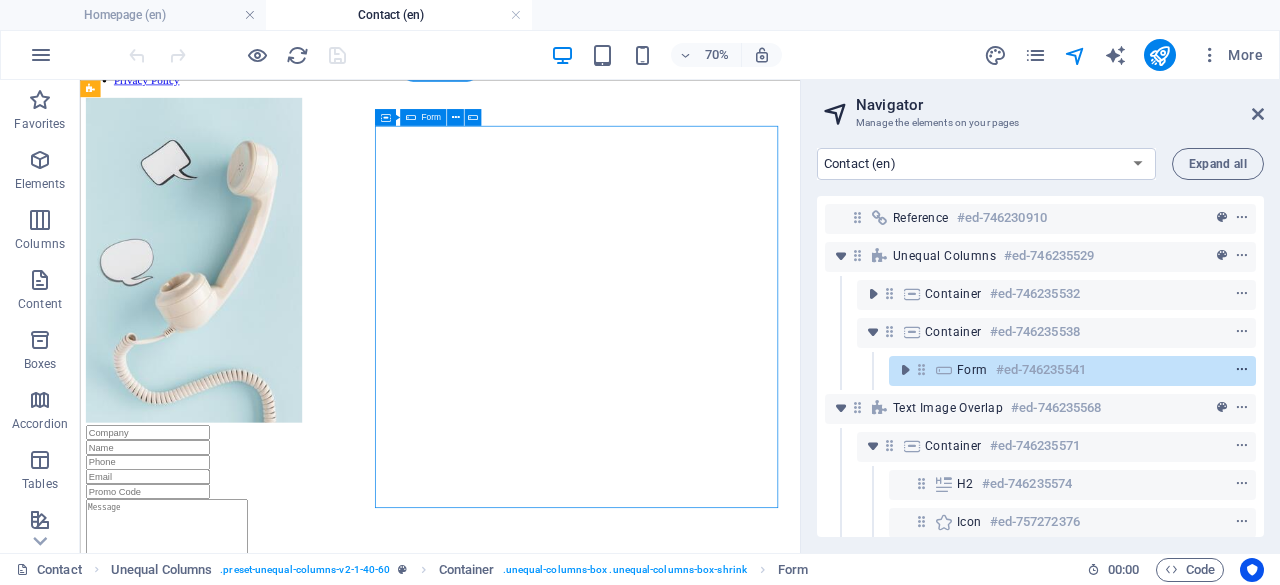 click at bounding box center [1242, 370] 